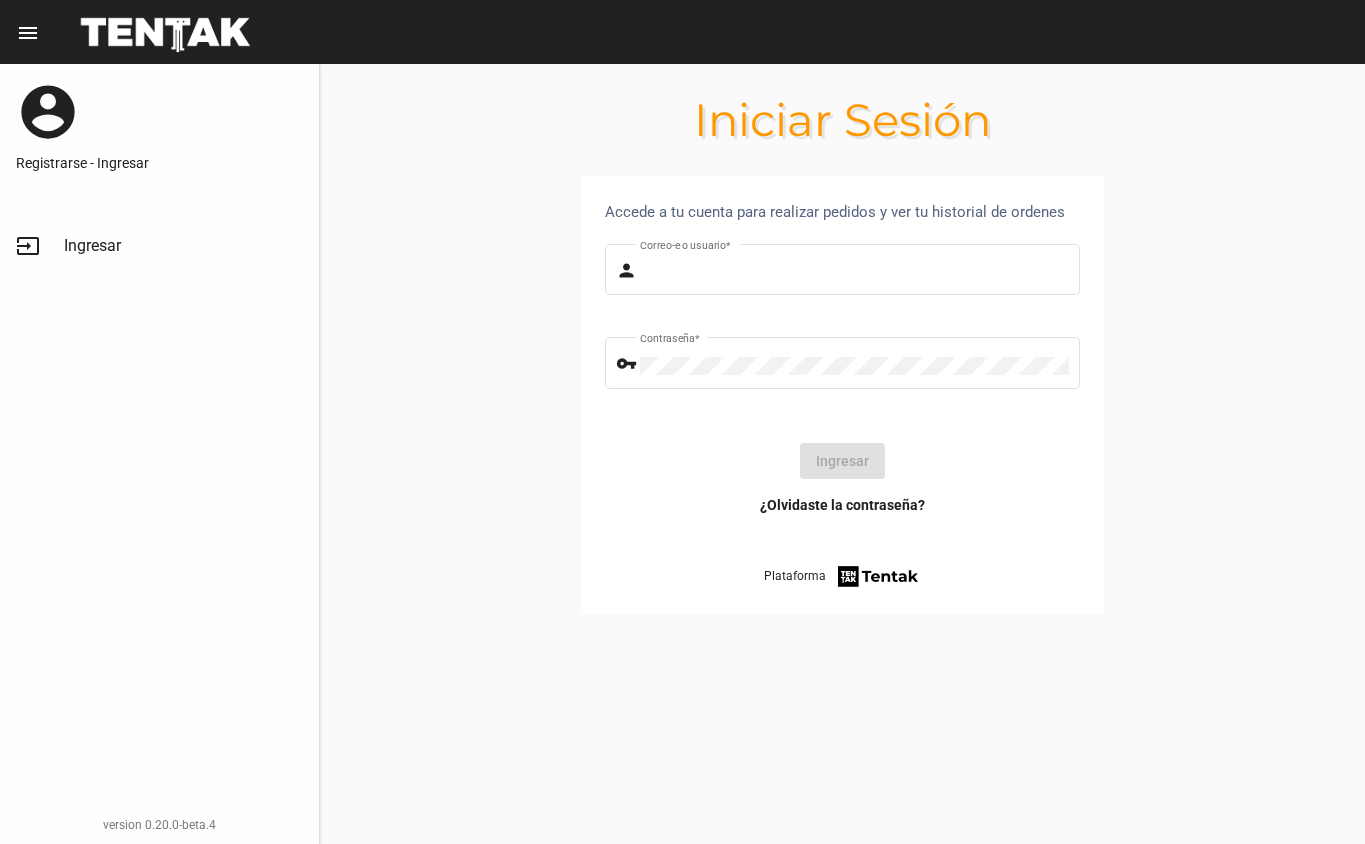 scroll, scrollTop: 0, scrollLeft: 0, axis: both 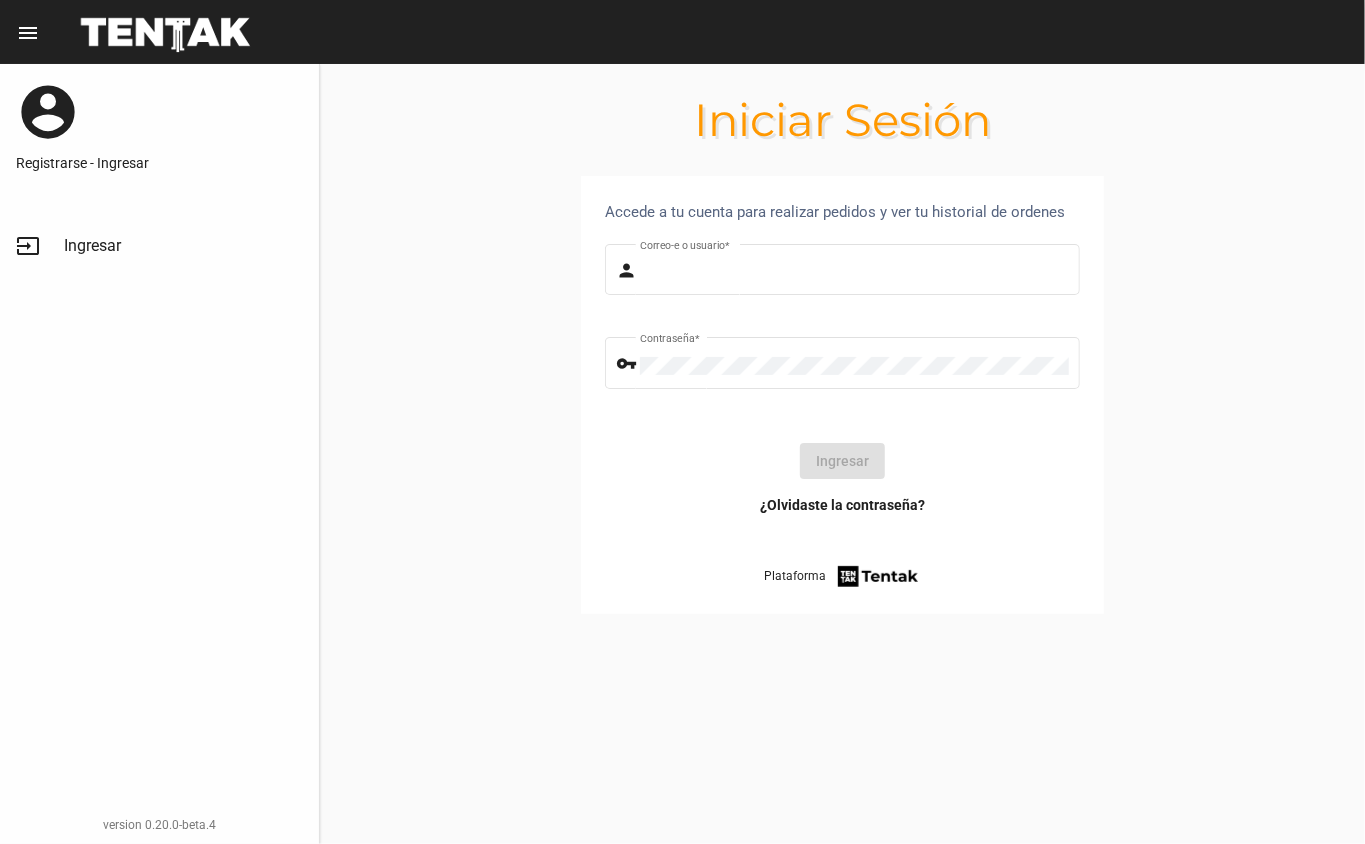 type on "DANKEHMB" 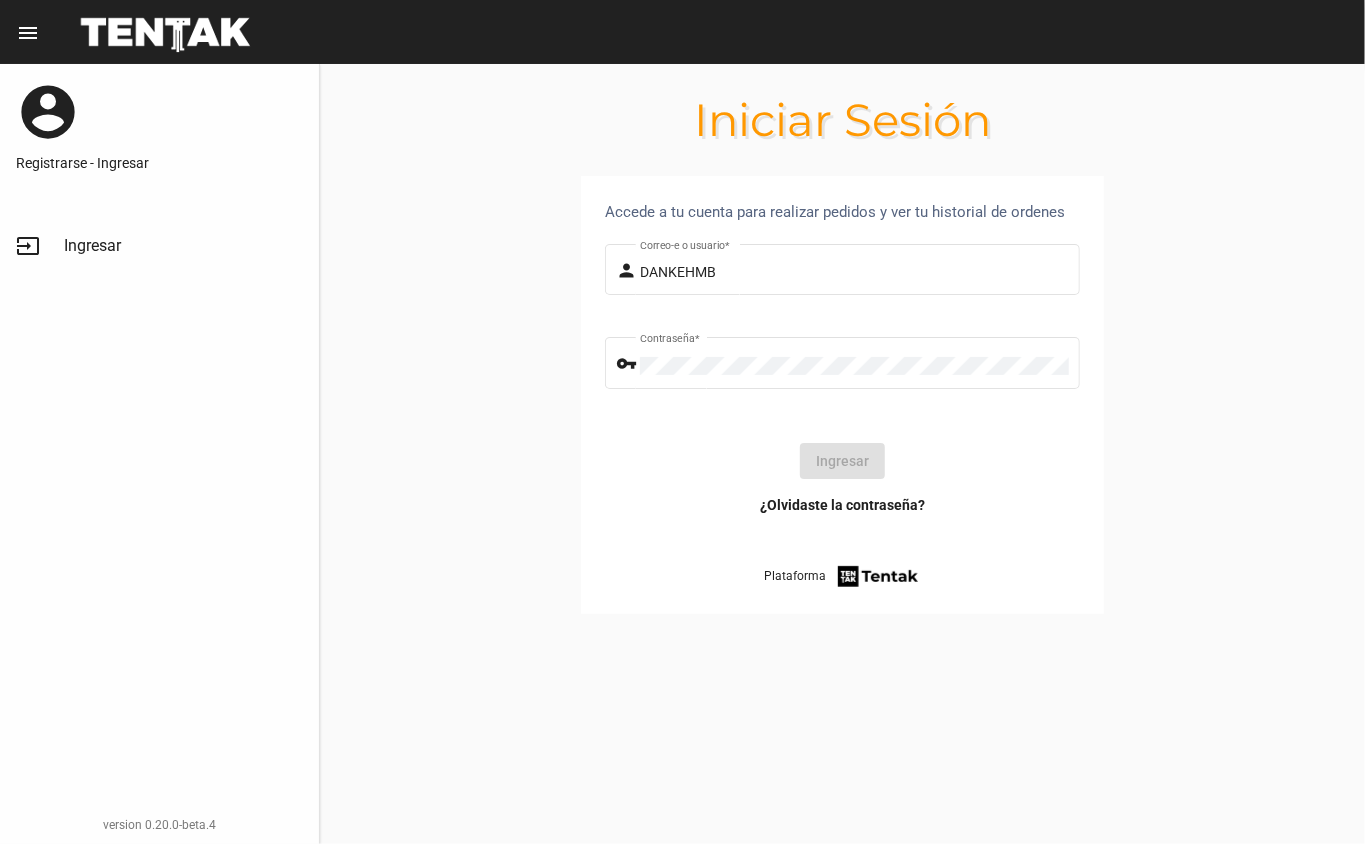 click on "Ingresar" 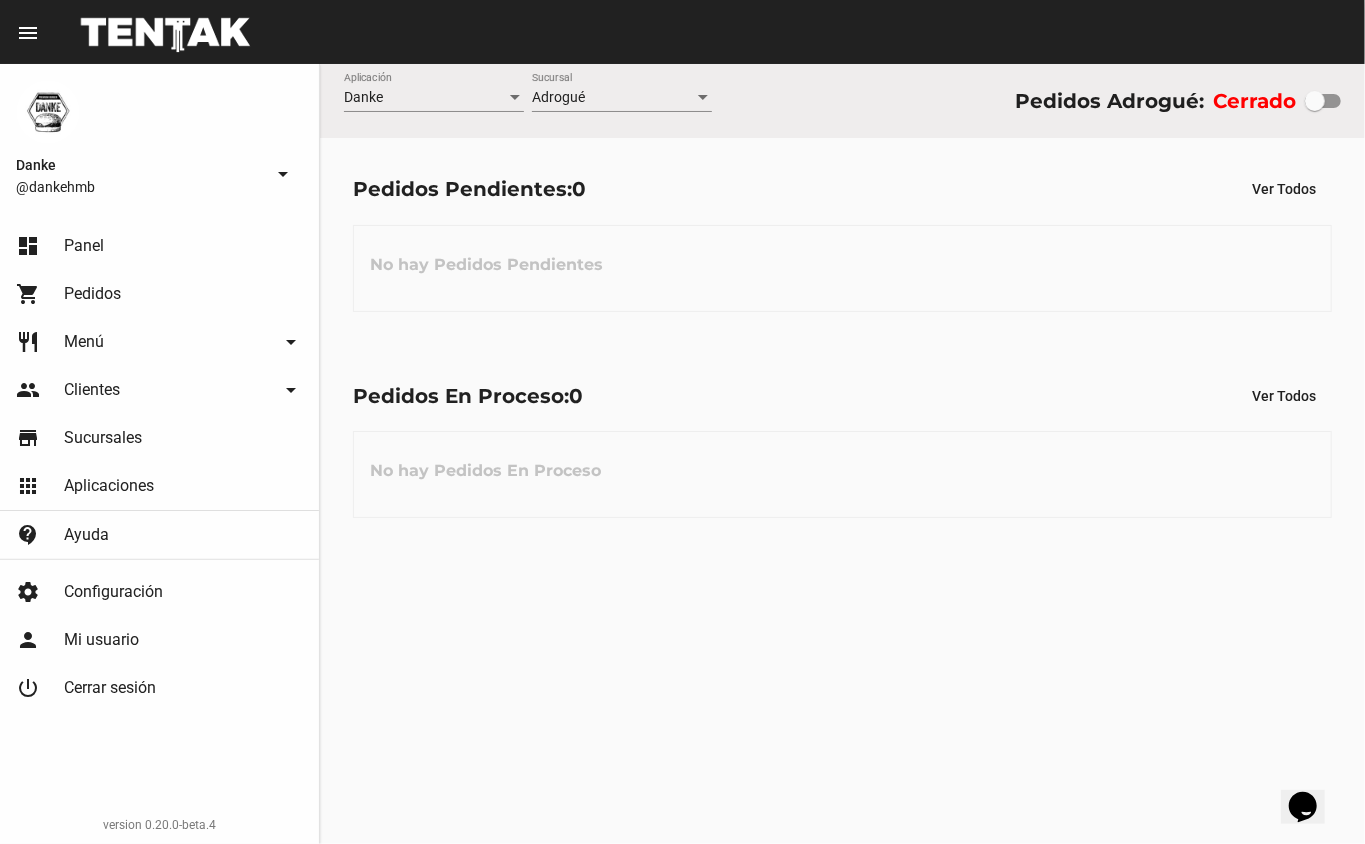 click on "restaurant Menú arrow_drop_down" 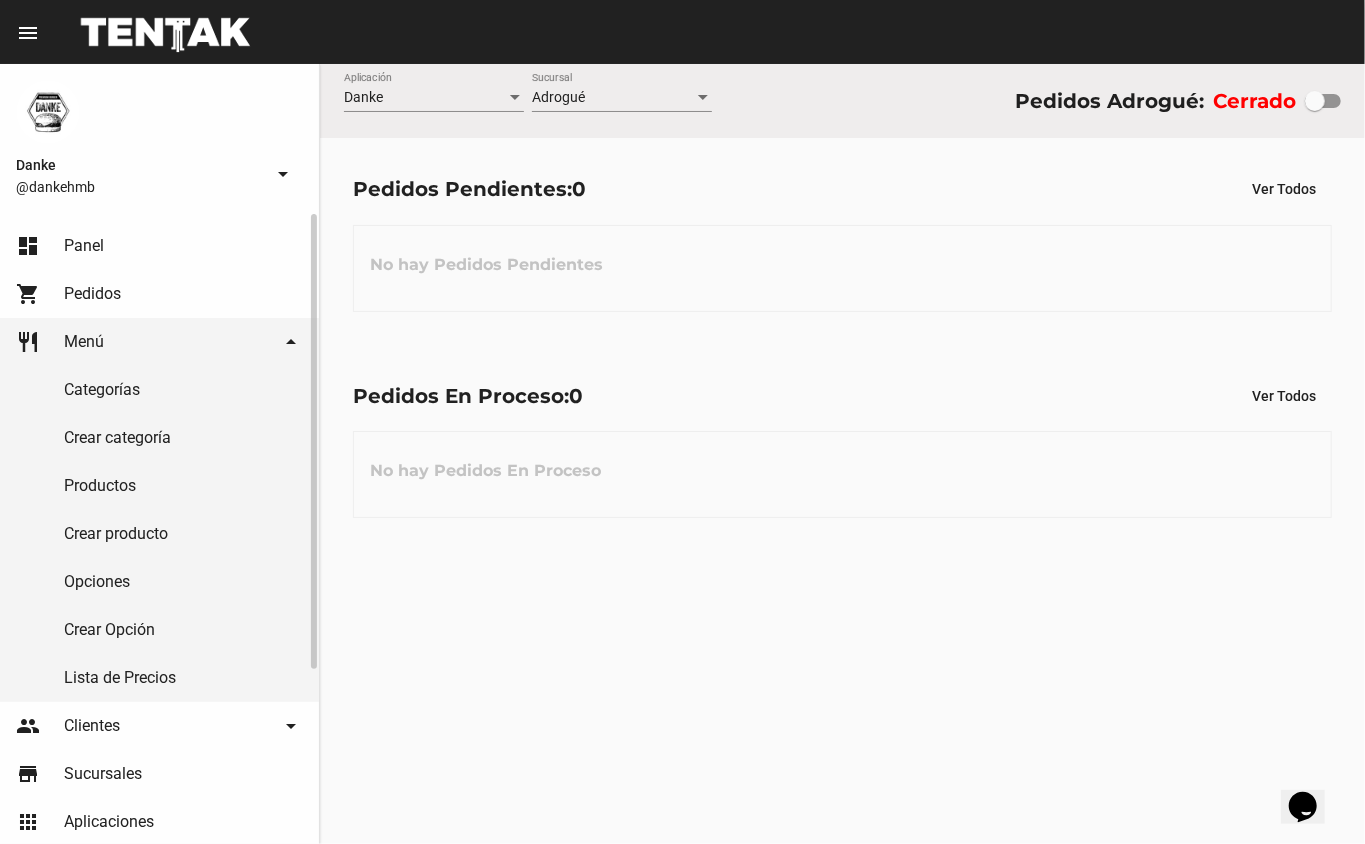 click on "Productos" 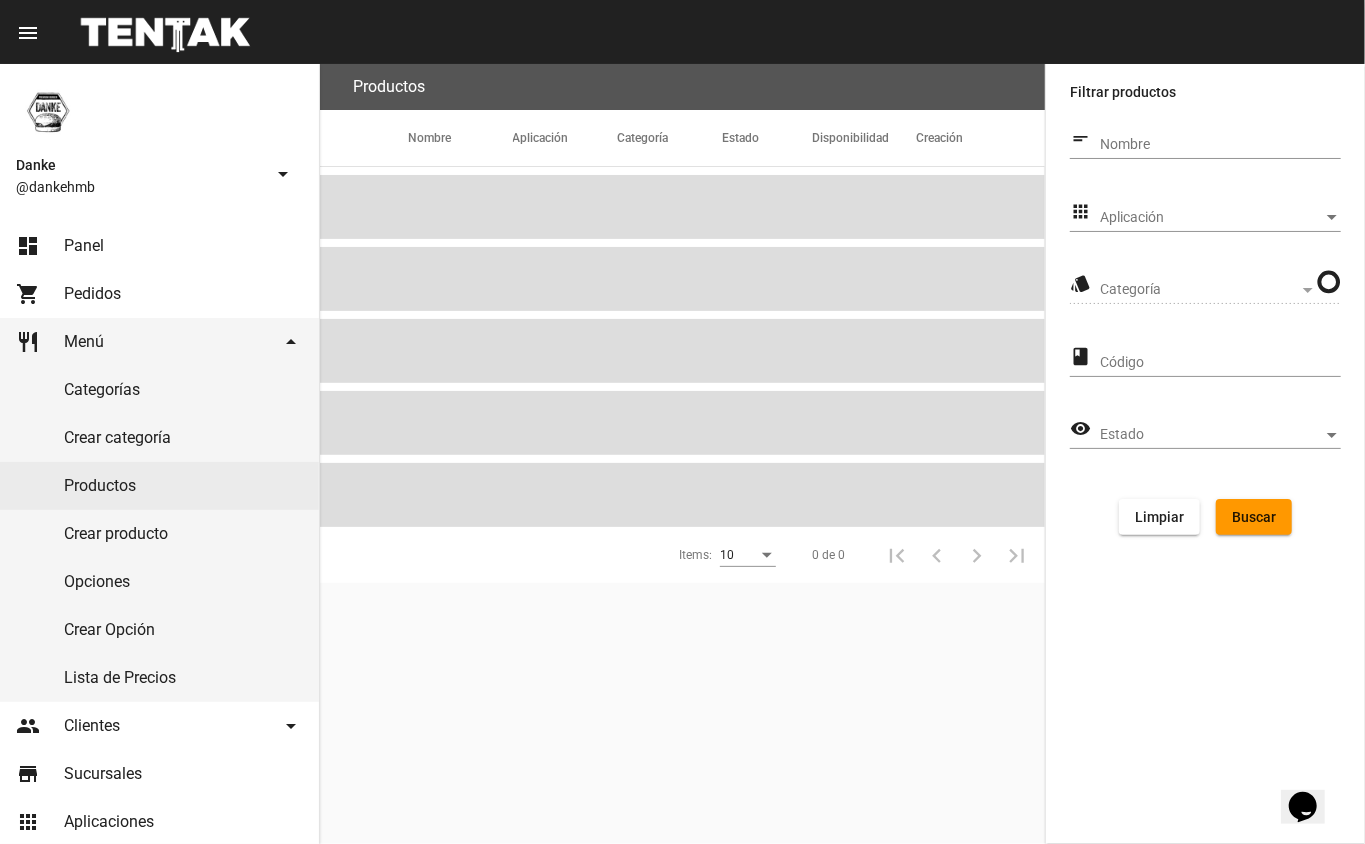 click on "Aplicación Aplicación" 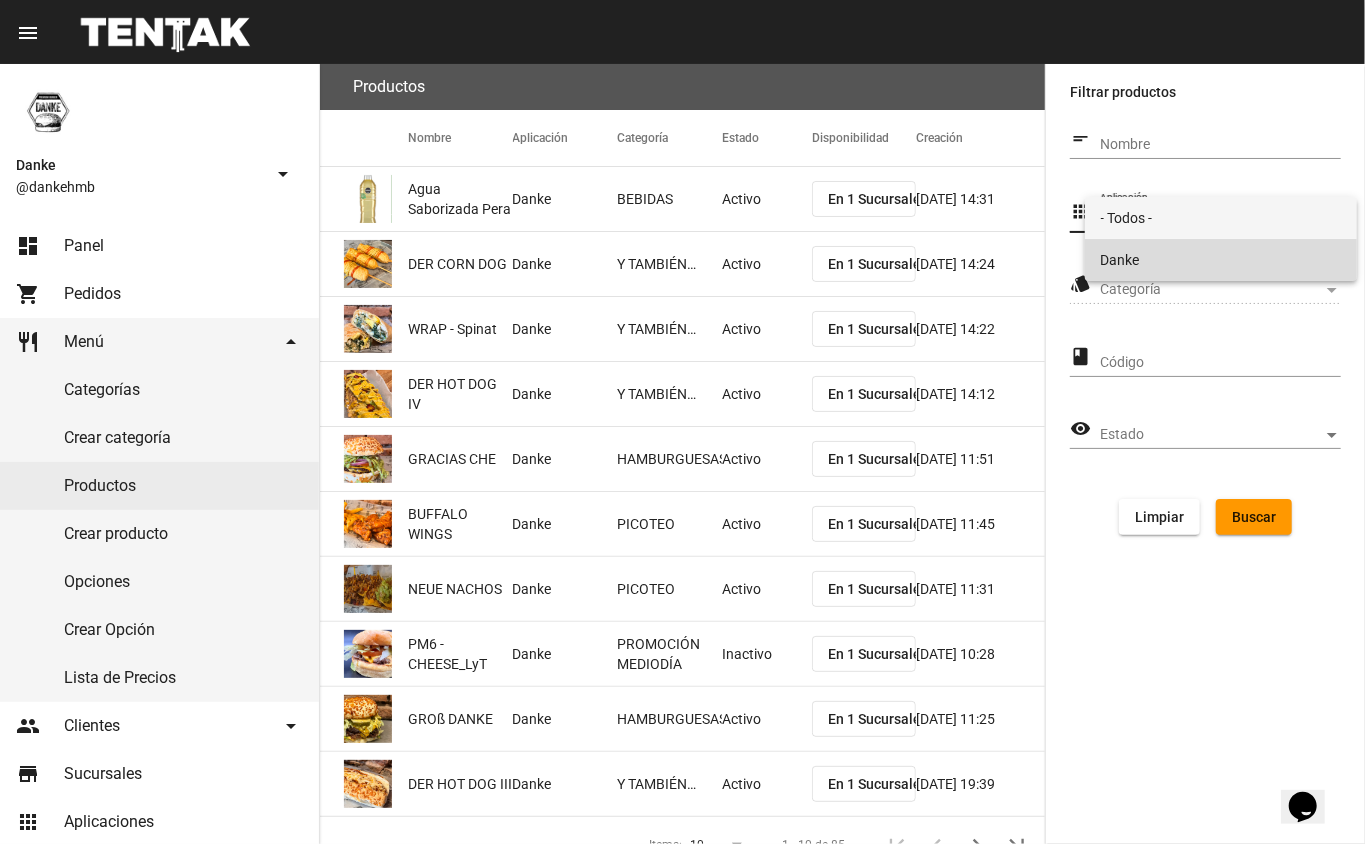 click on "Danke" at bounding box center [1221, 260] 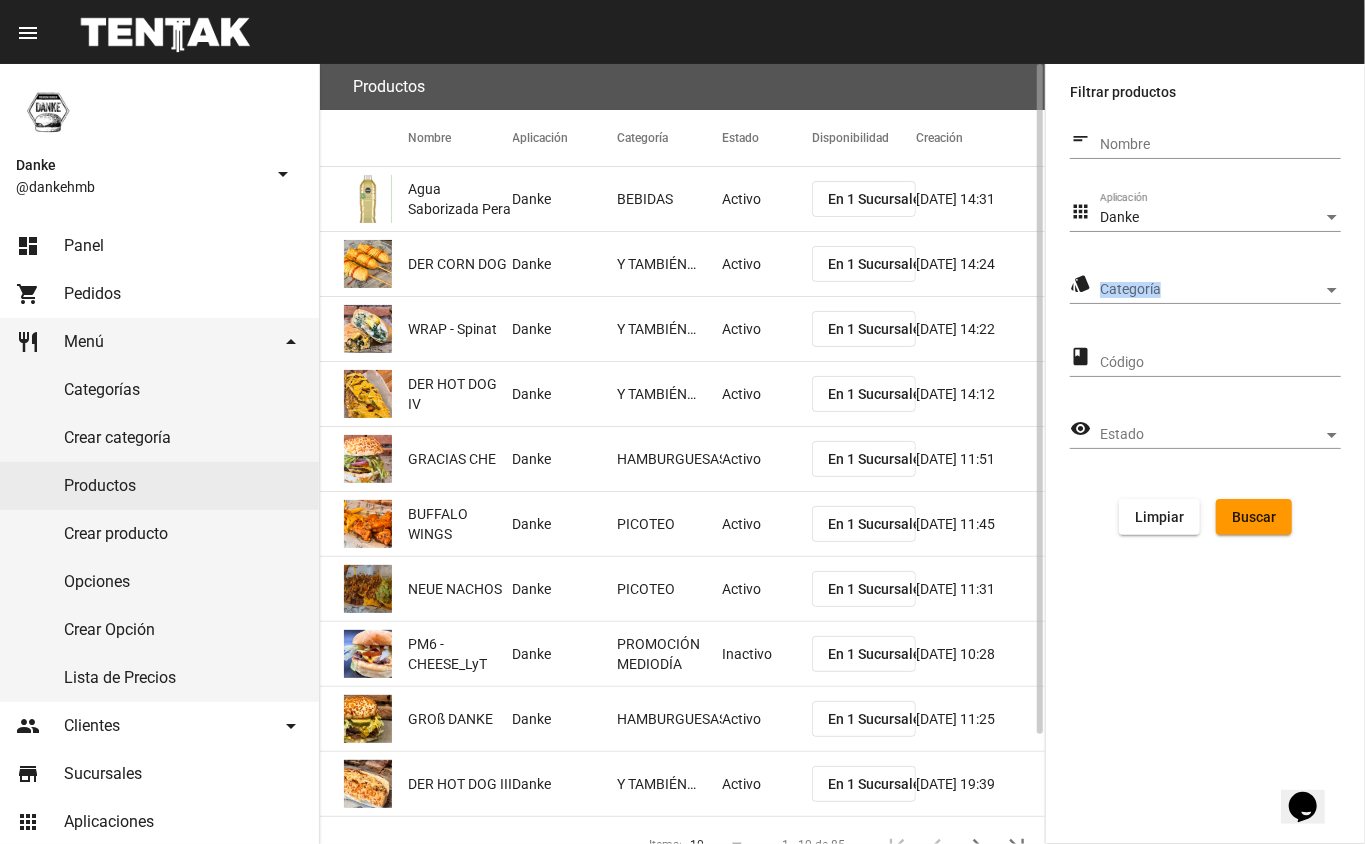 click on "Categoría Categoría" 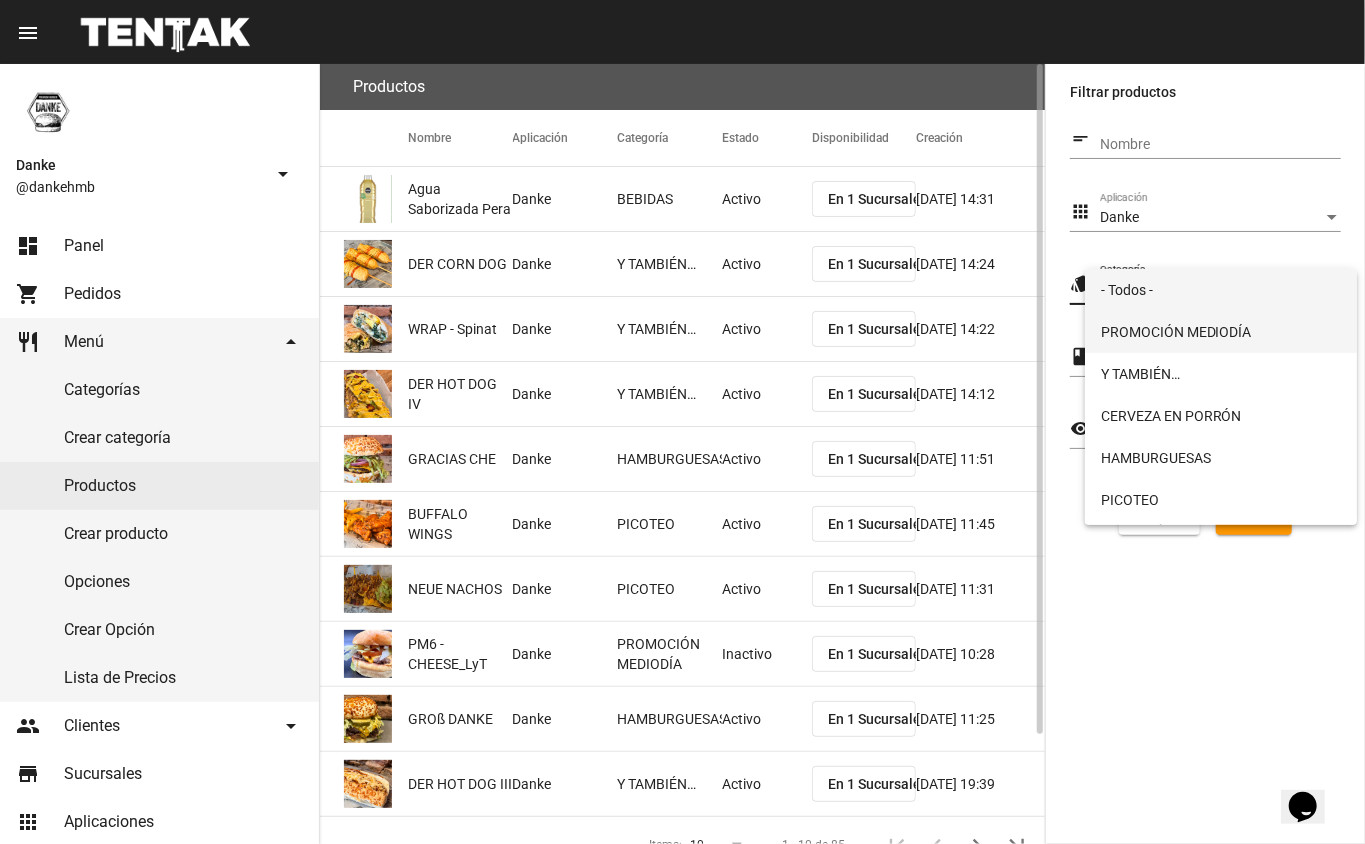 click on "PROMOCIÓN MEDIODÍA" at bounding box center (1221, 332) 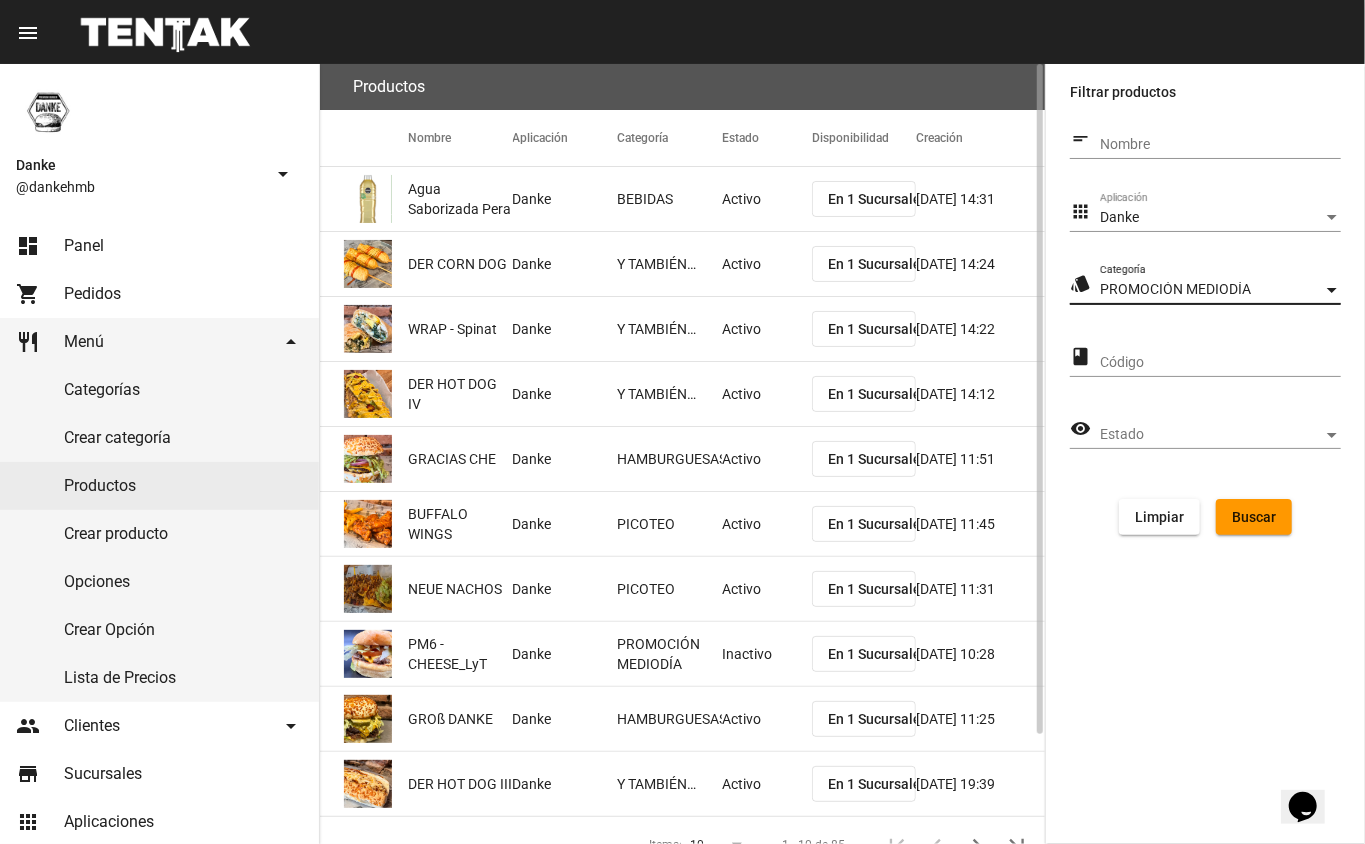 click on "Buscar" 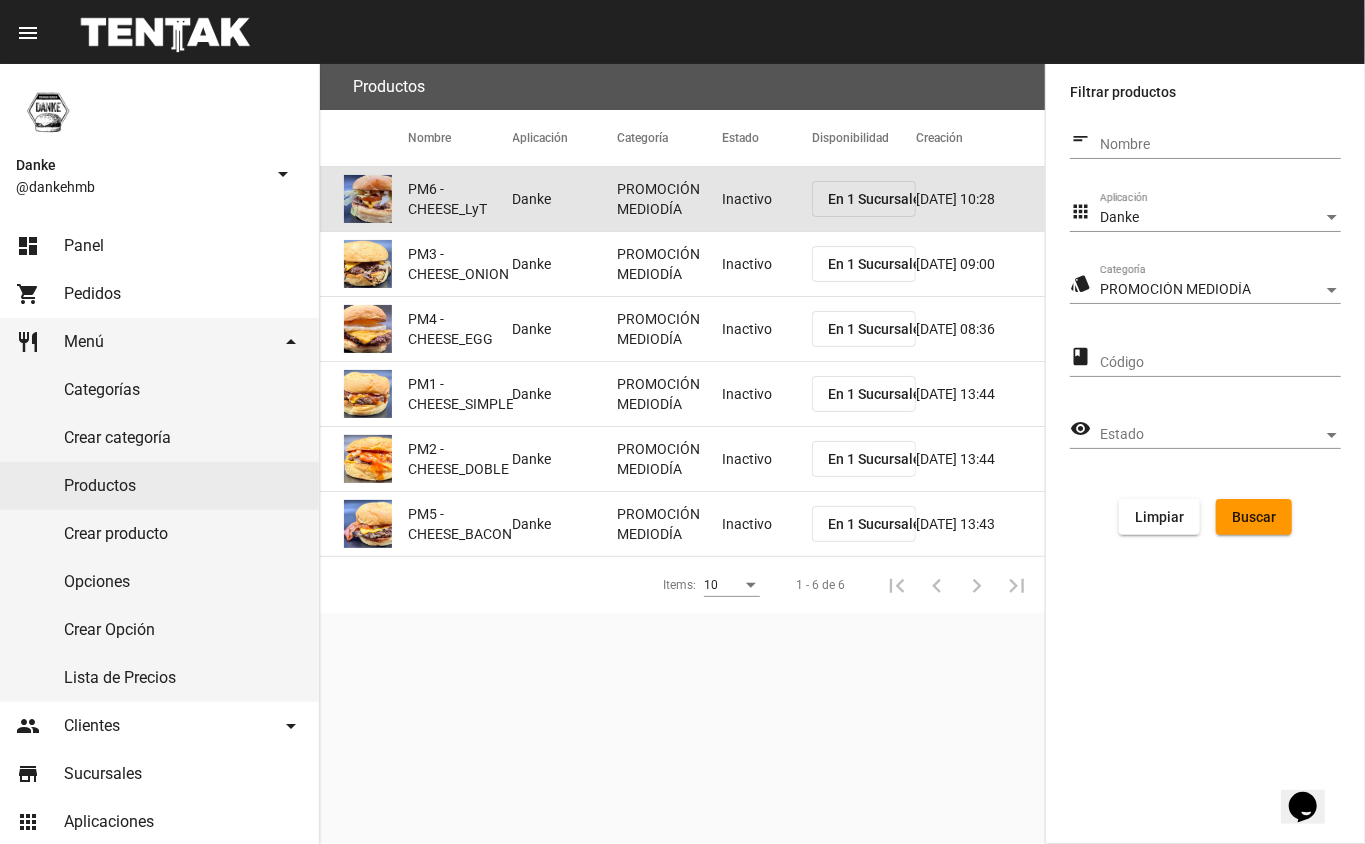 click on "Inactivo" 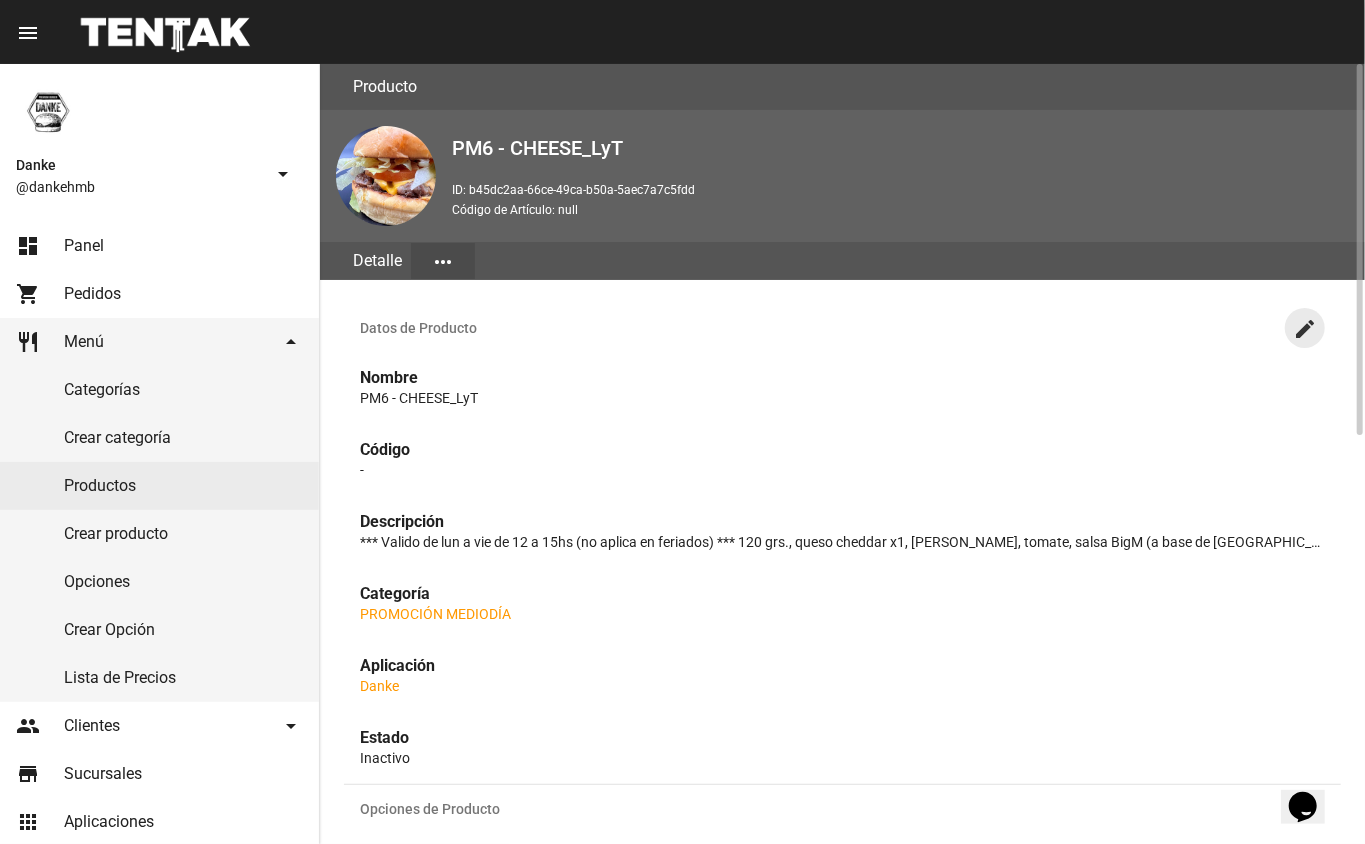 click on "create" 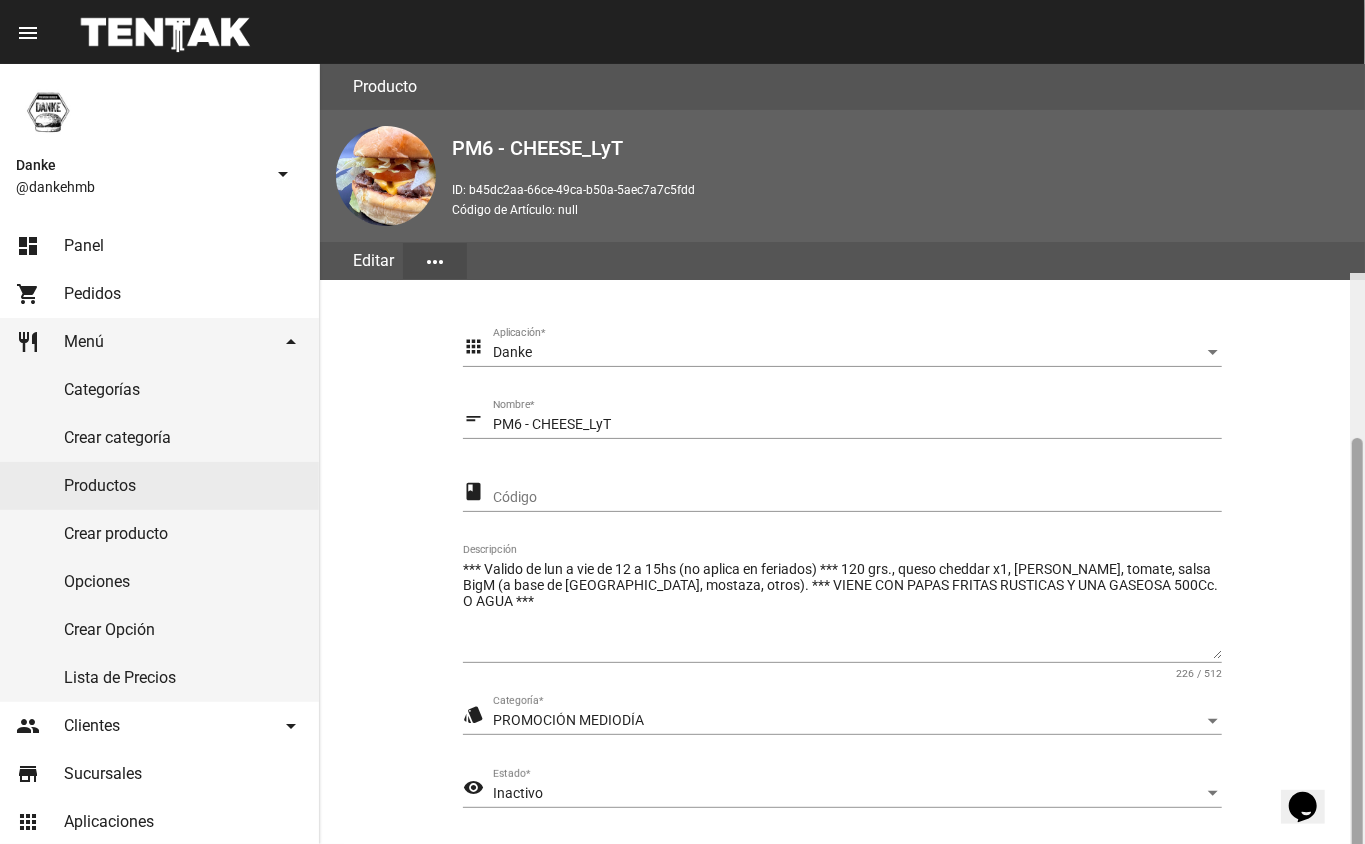 scroll, scrollTop: 209, scrollLeft: 0, axis: vertical 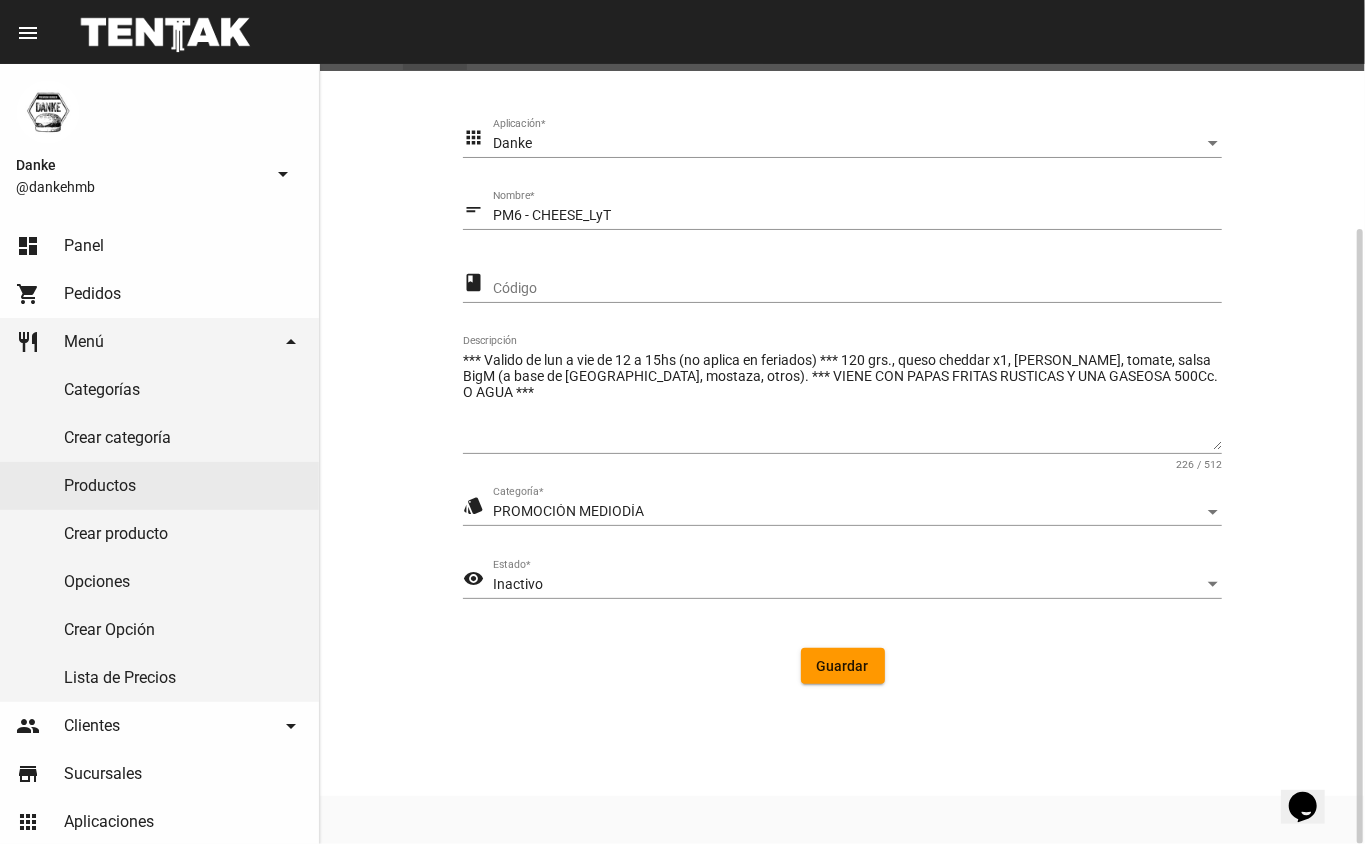 drag, startPoint x: 1364, startPoint y: 360, endPoint x: 1269, endPoint y: 446, distance: 128.14445 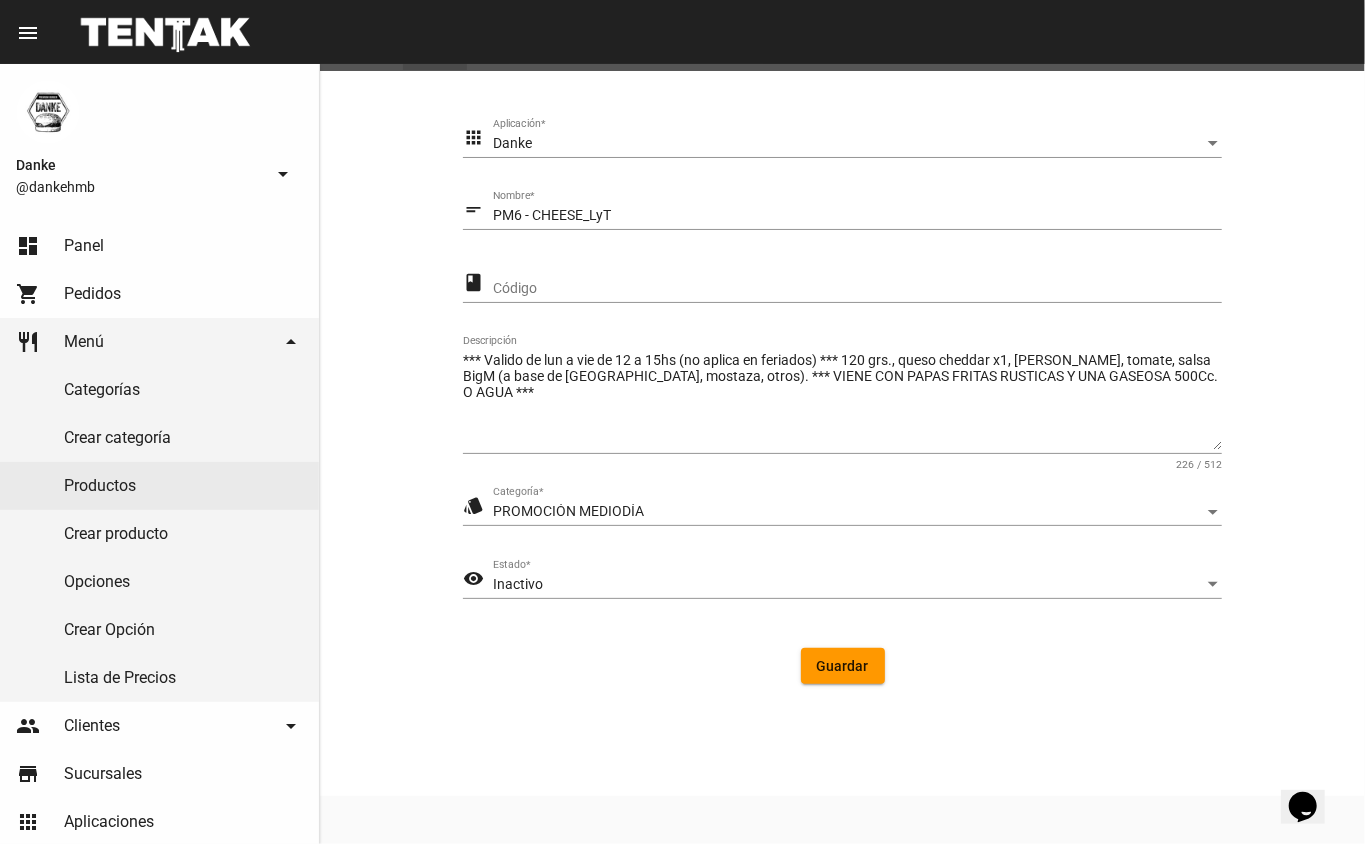click on "Inactivo Estado  *" 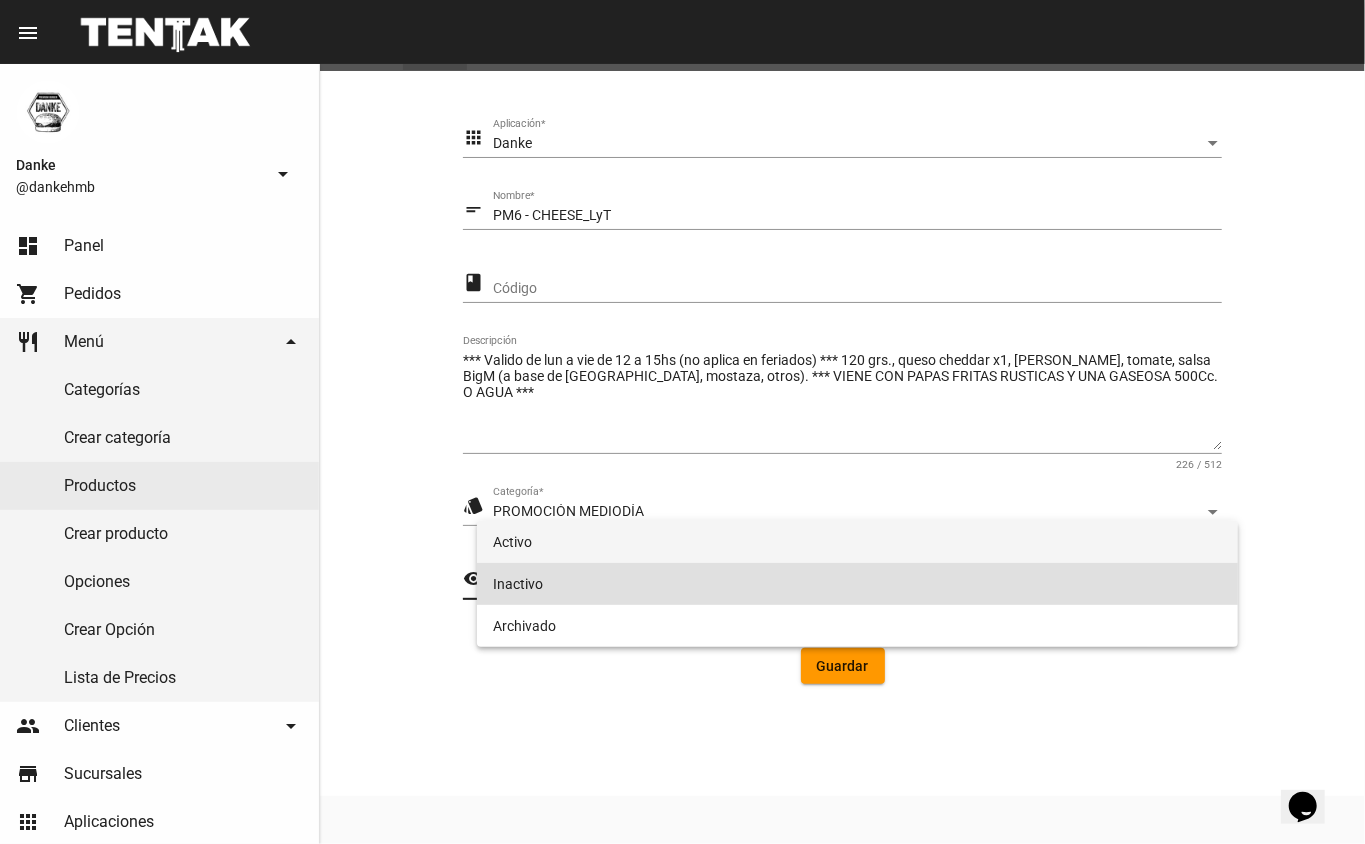 click on "Activo" at bounding box center [858, 542] 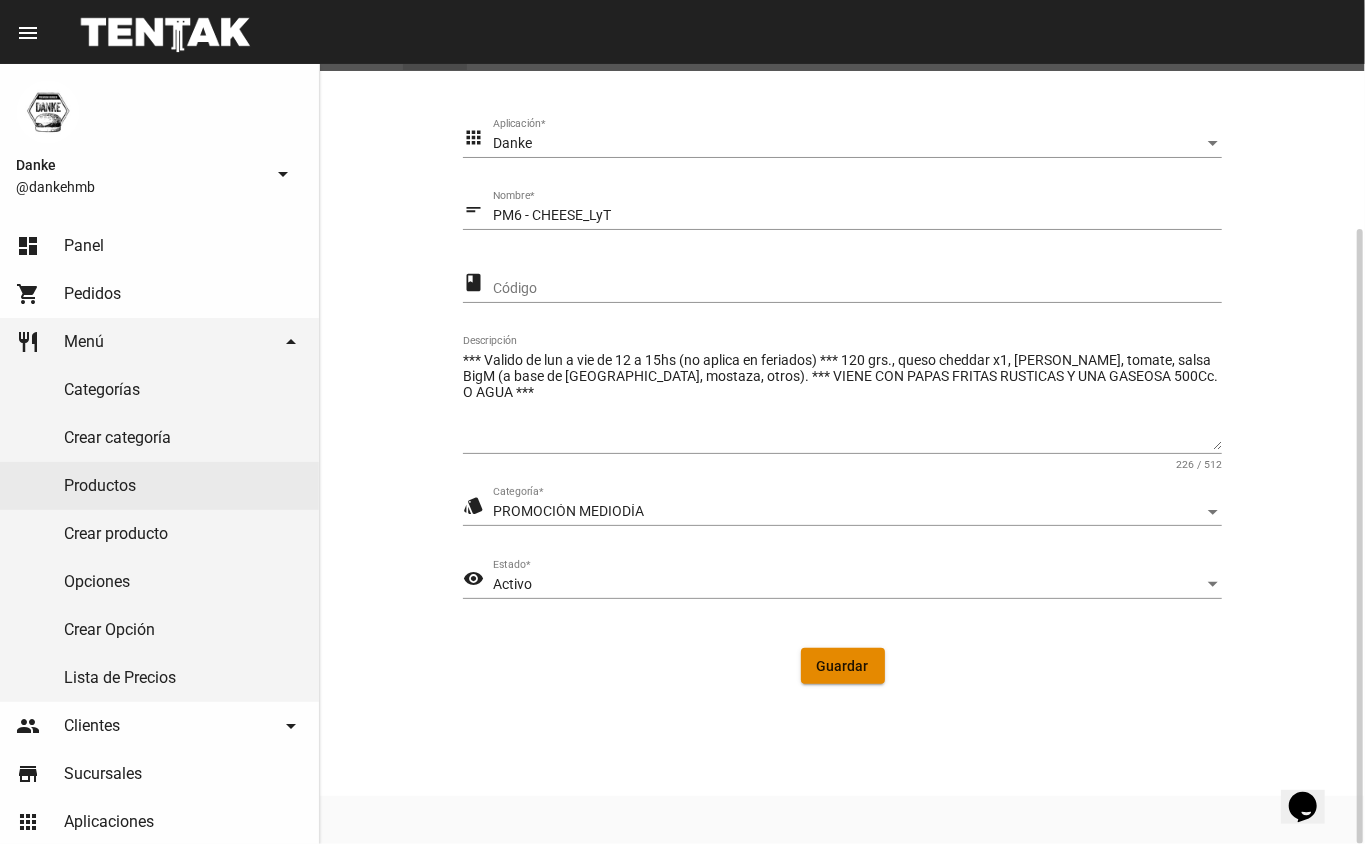 click on "Guardar" 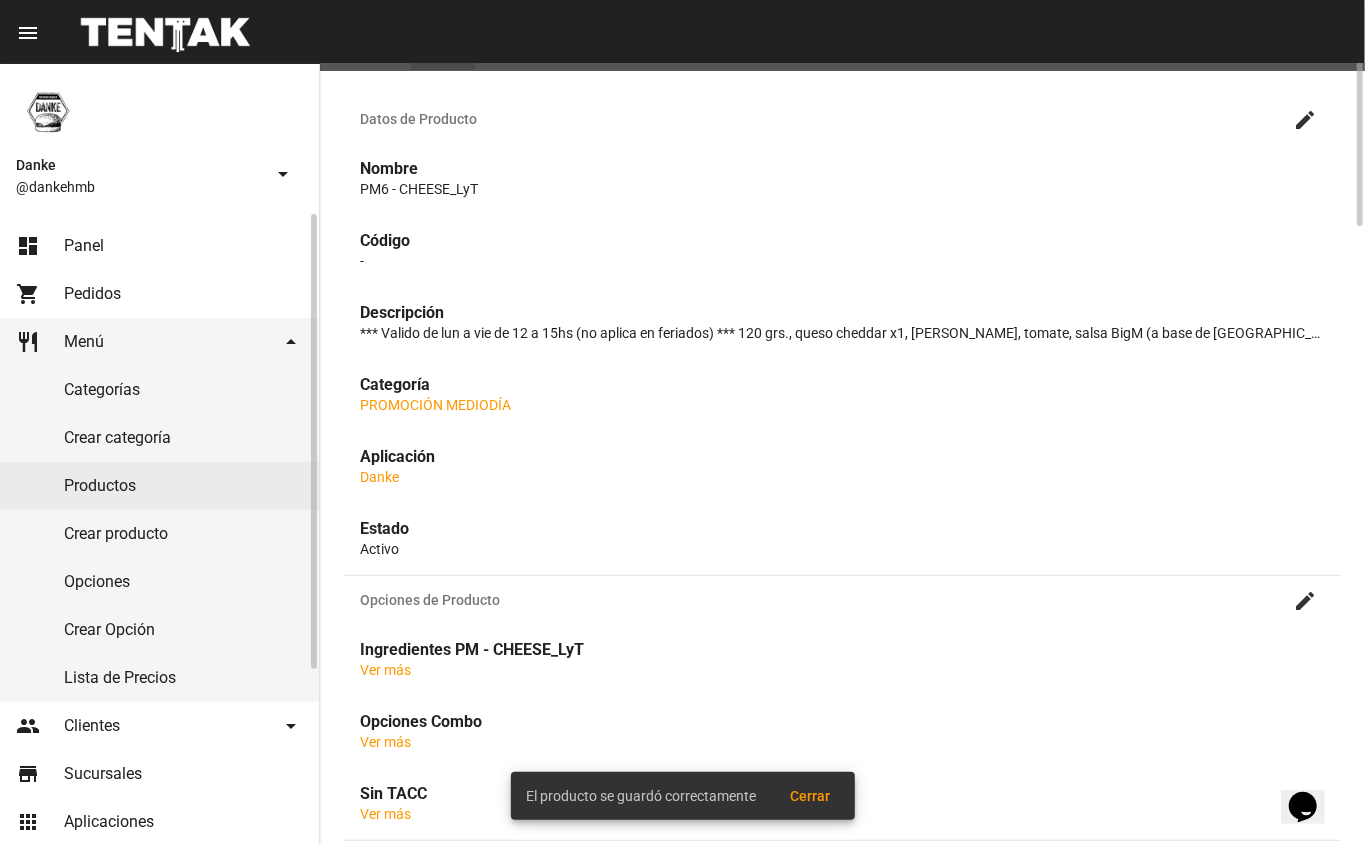 scroll, scrollTop: 0, scrollLeft: 0, axis: both 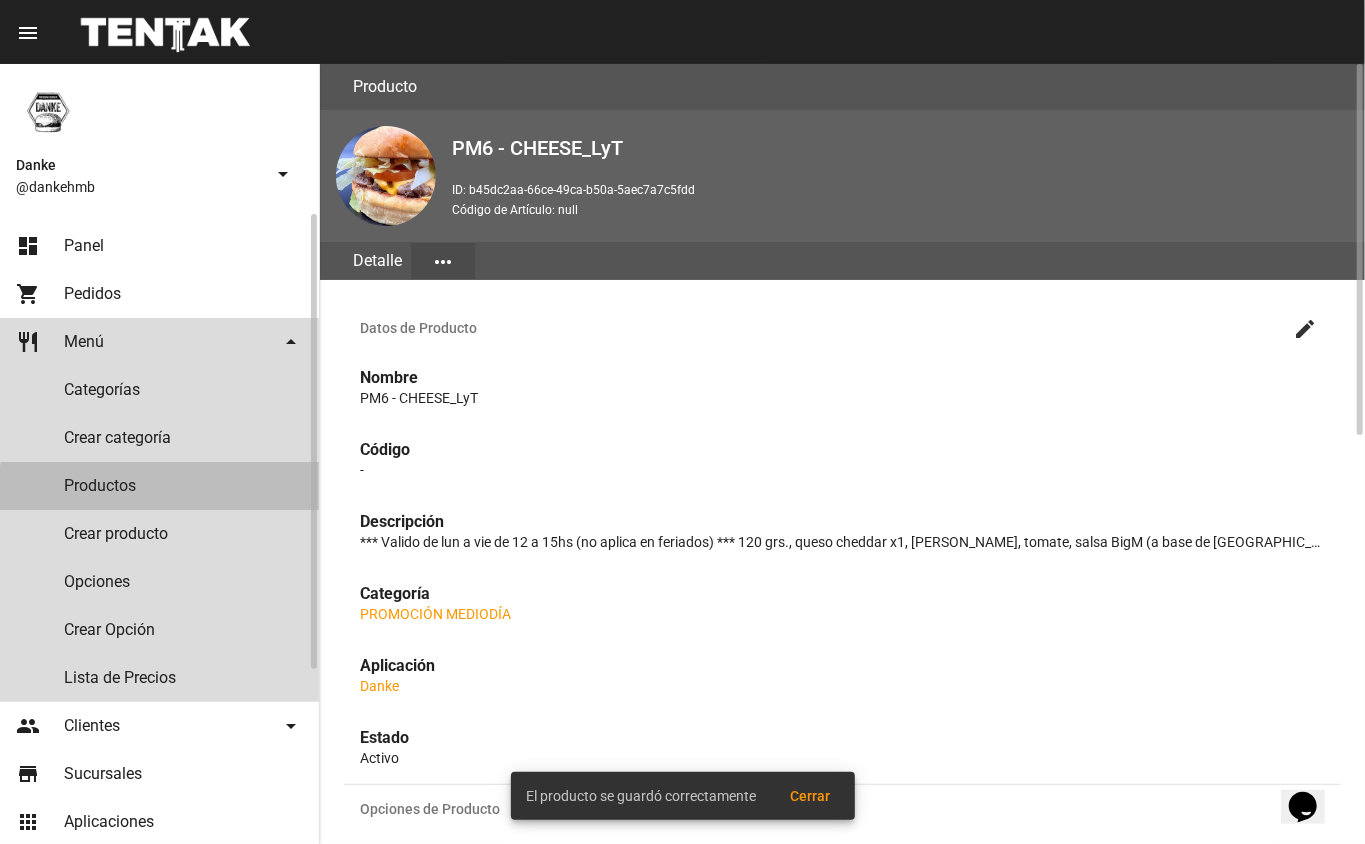 click on "Productos" 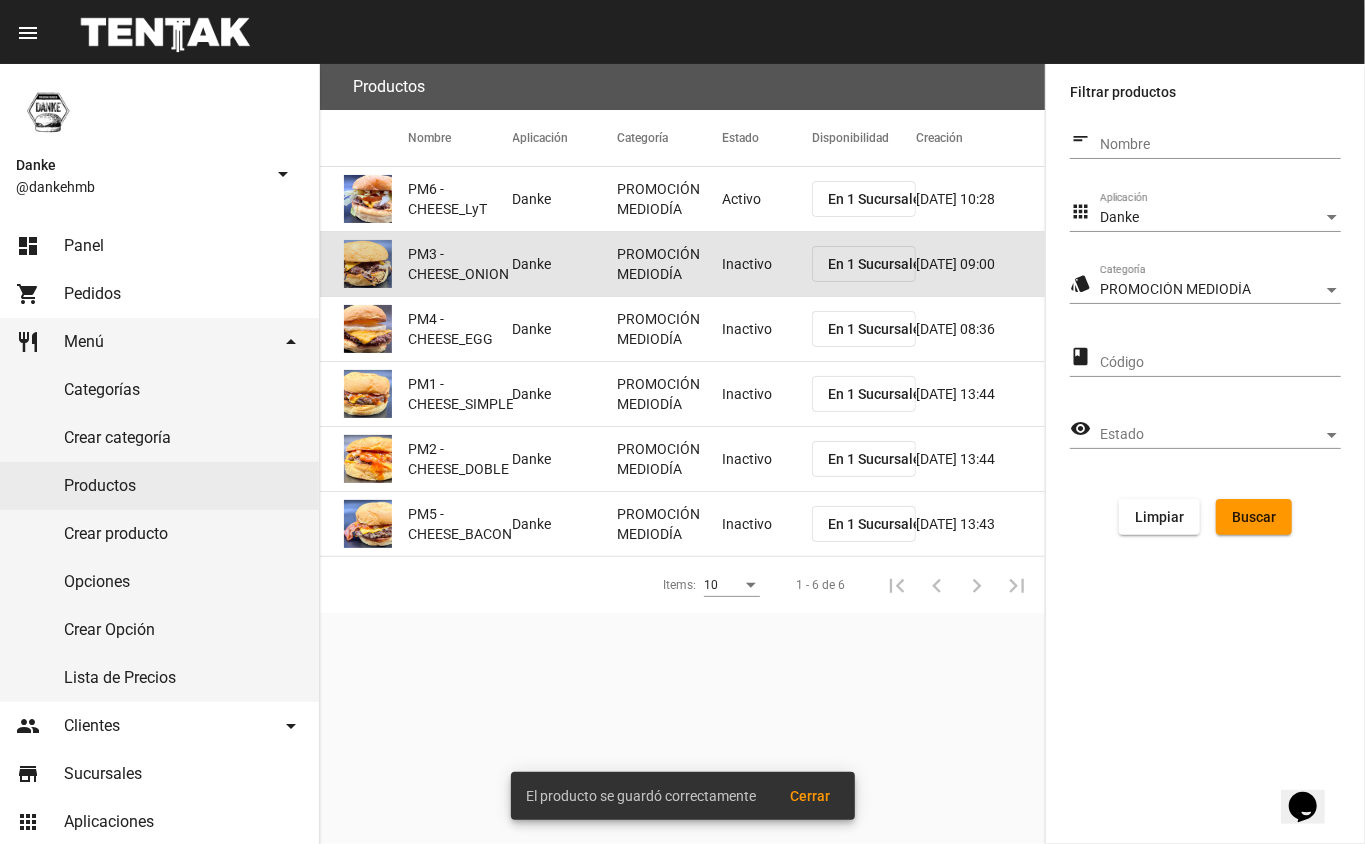 click on "Inactivo" 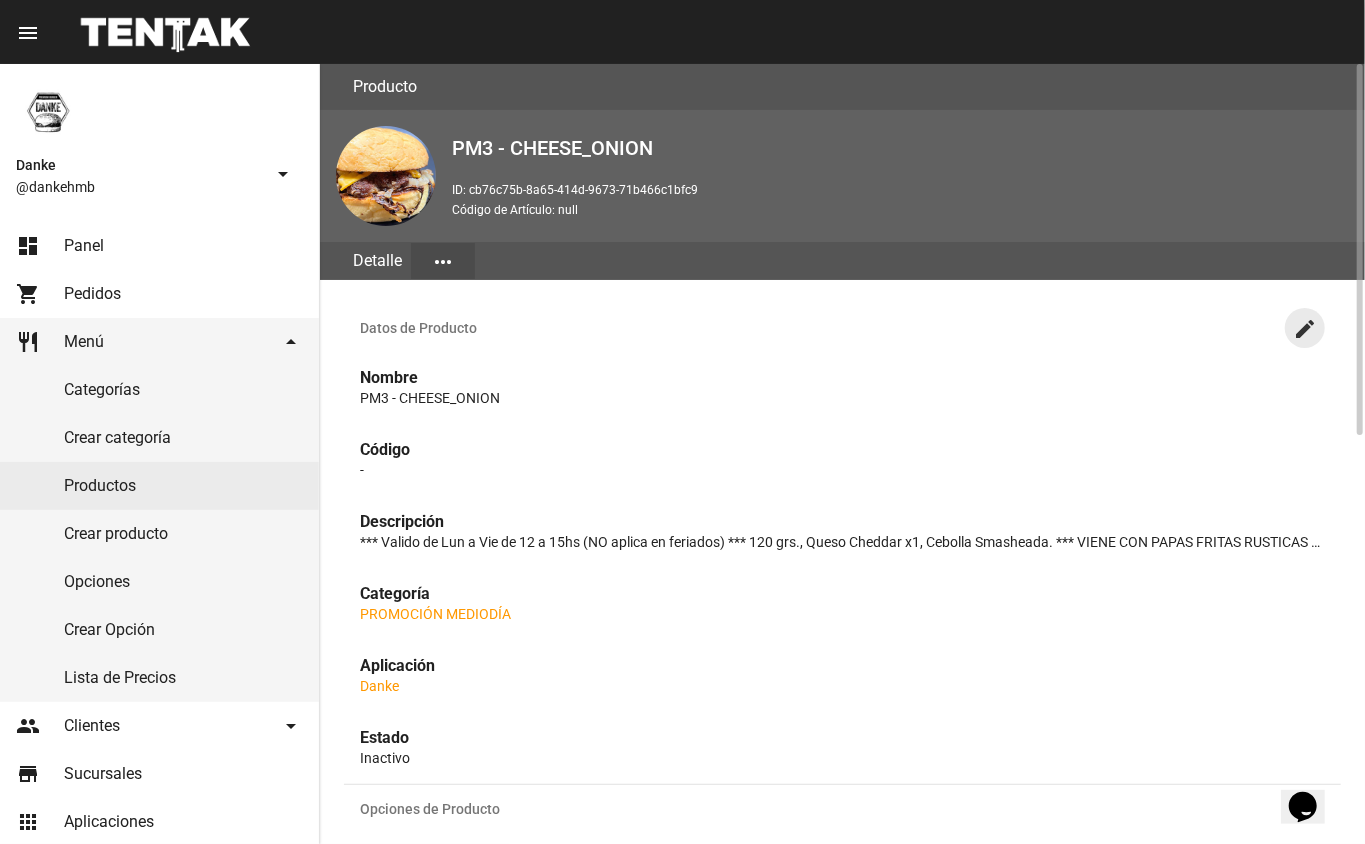 click on "create" 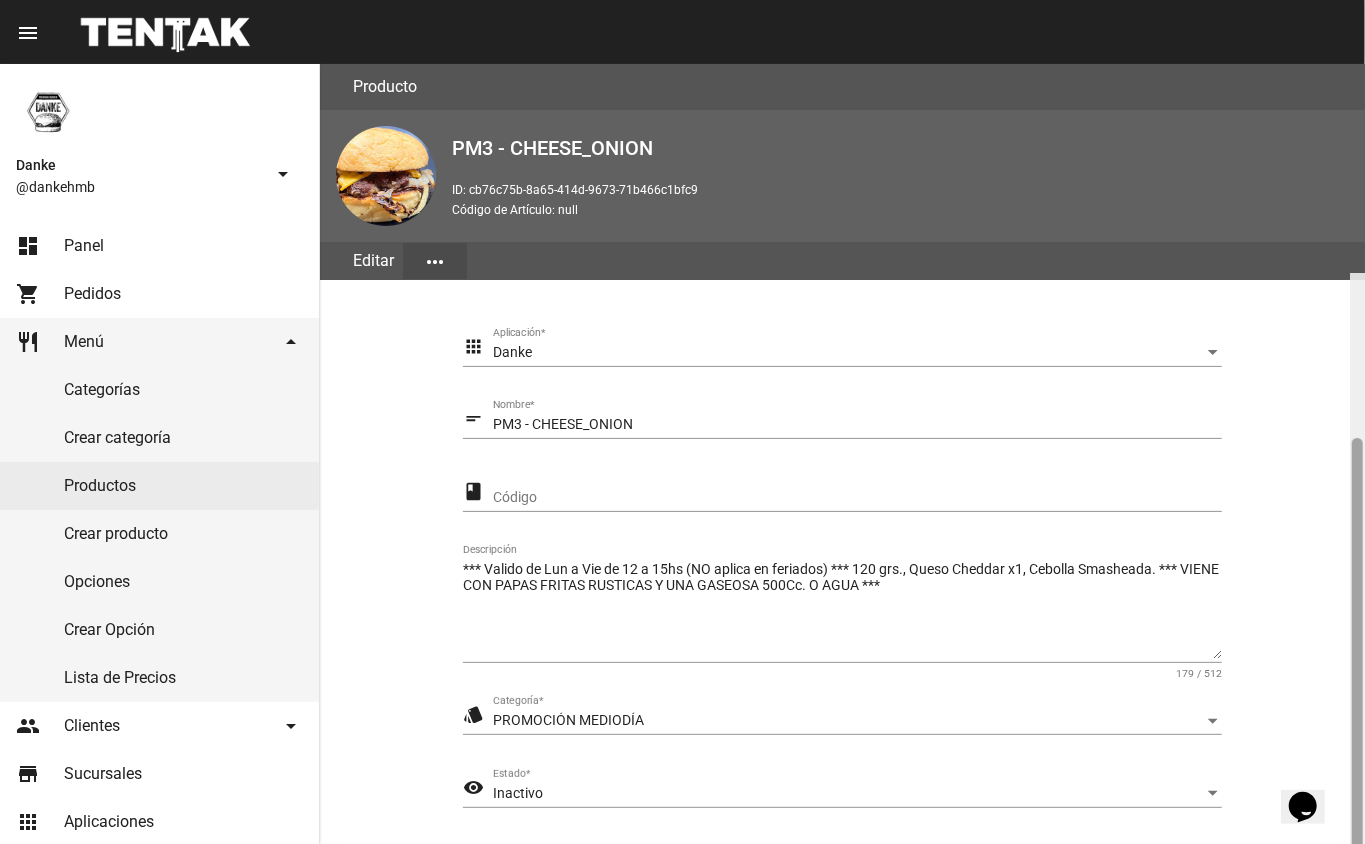 scroll, scrollTop: 209, scrollLeft: 0, axis: vertical 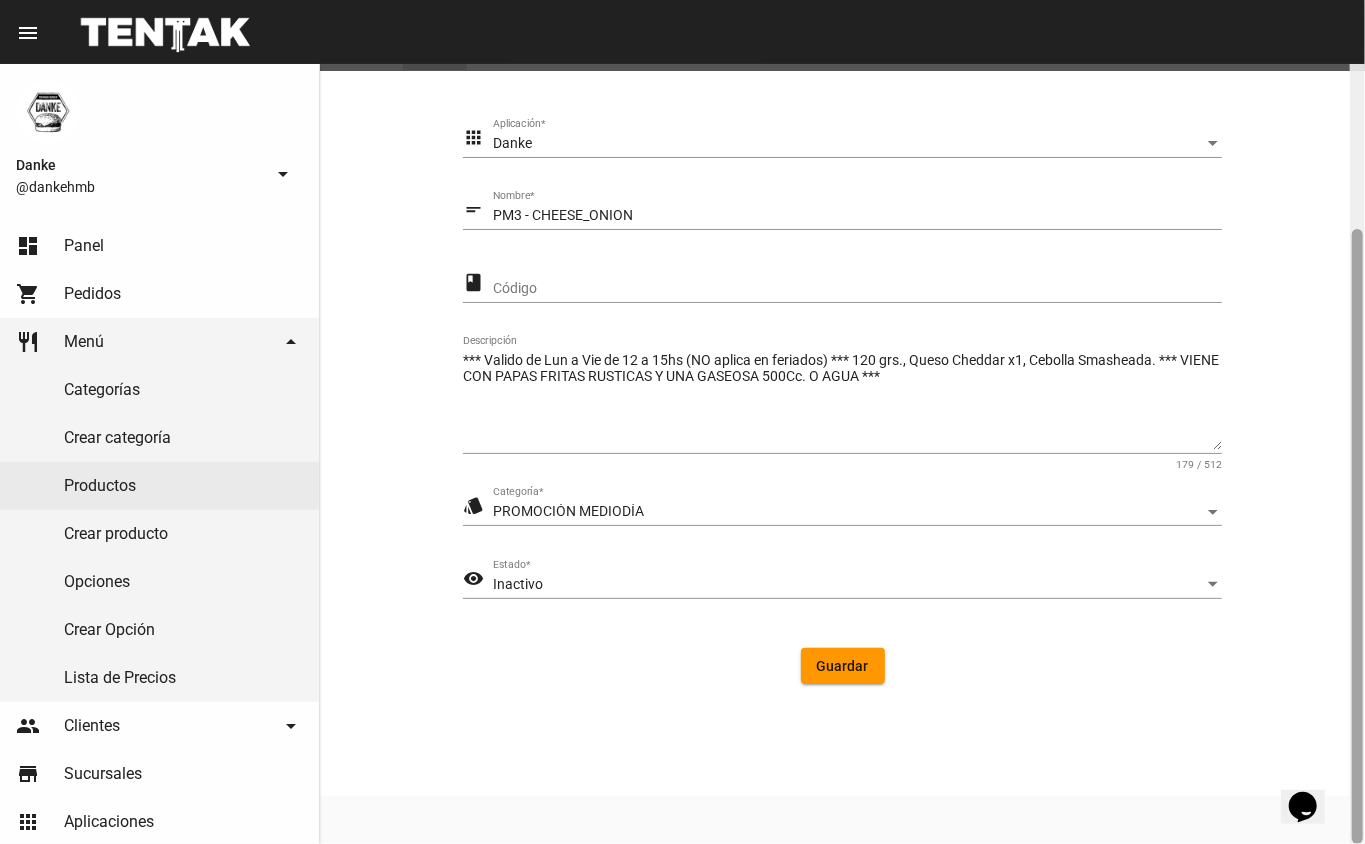 click 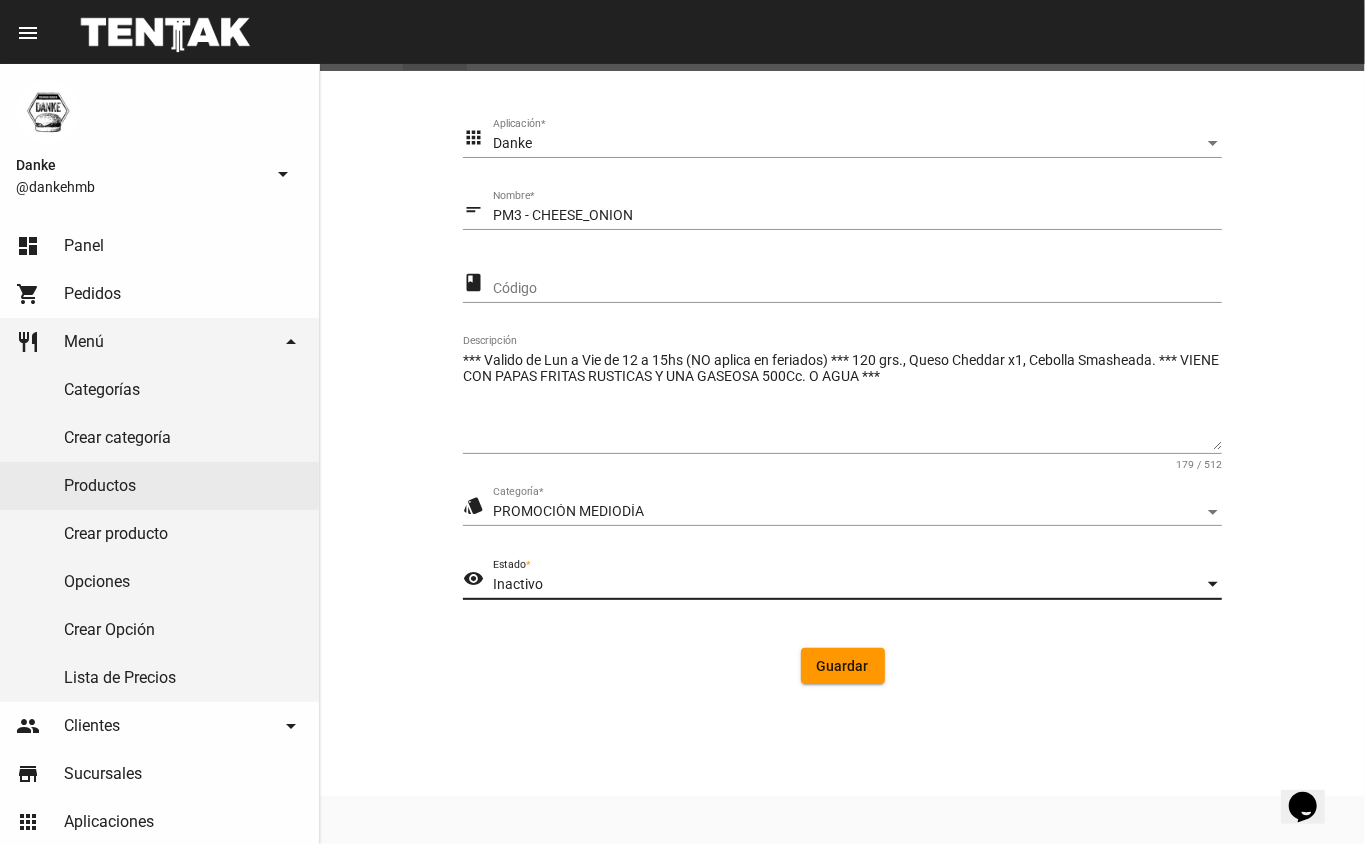 click on "Inactivo" at bounding box center (848, 585) 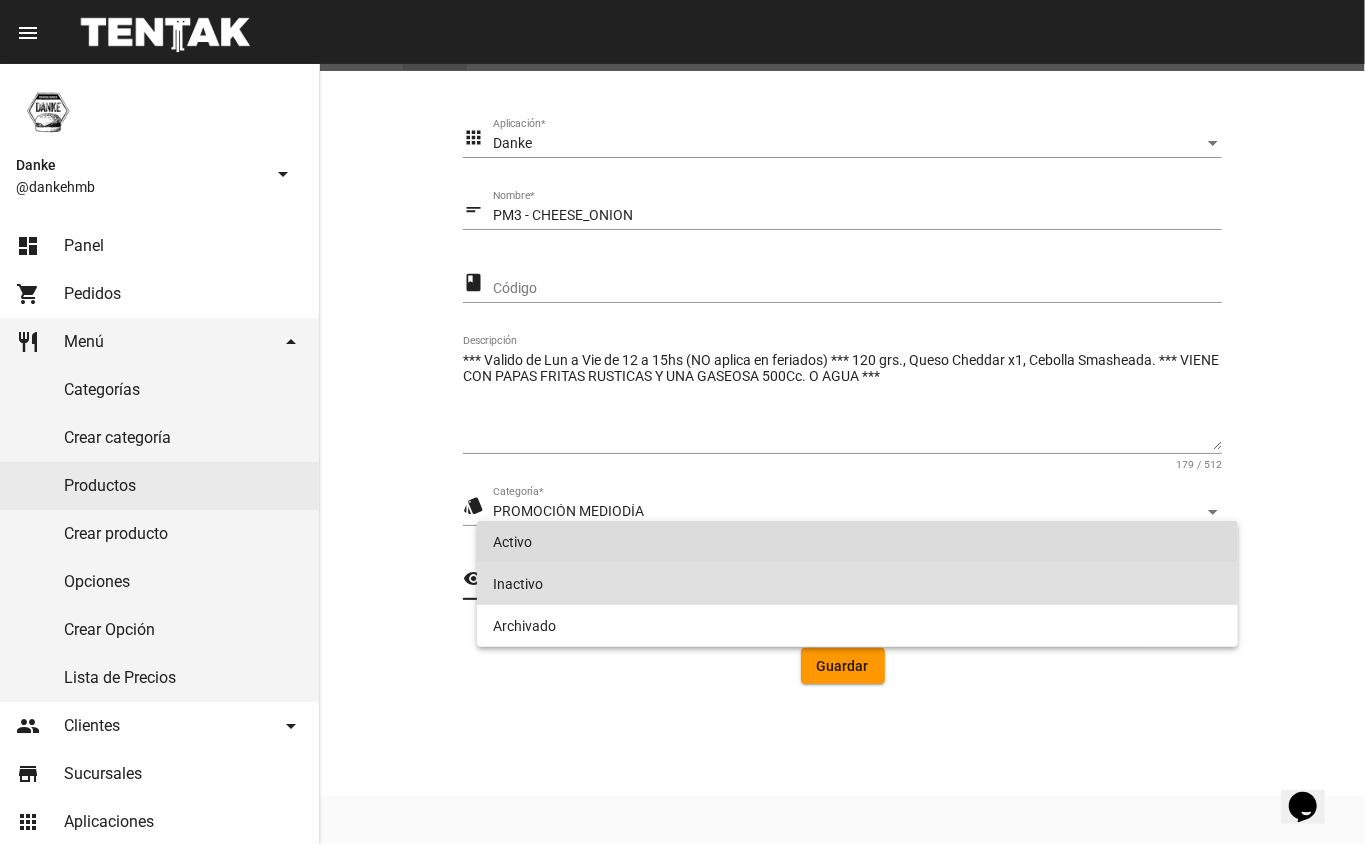 click on "Activo" at bounding box center [858, 542] 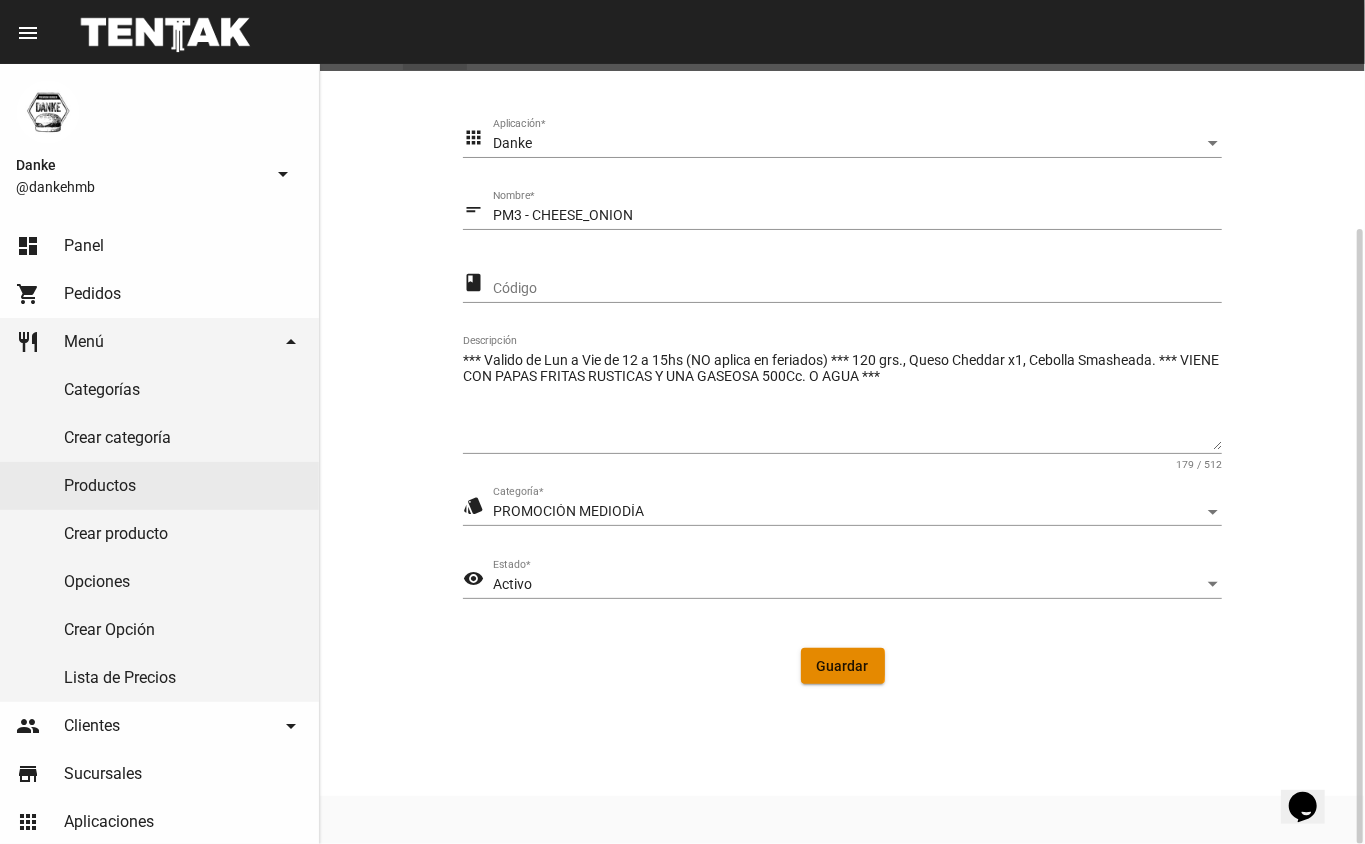 click on "Guardar" 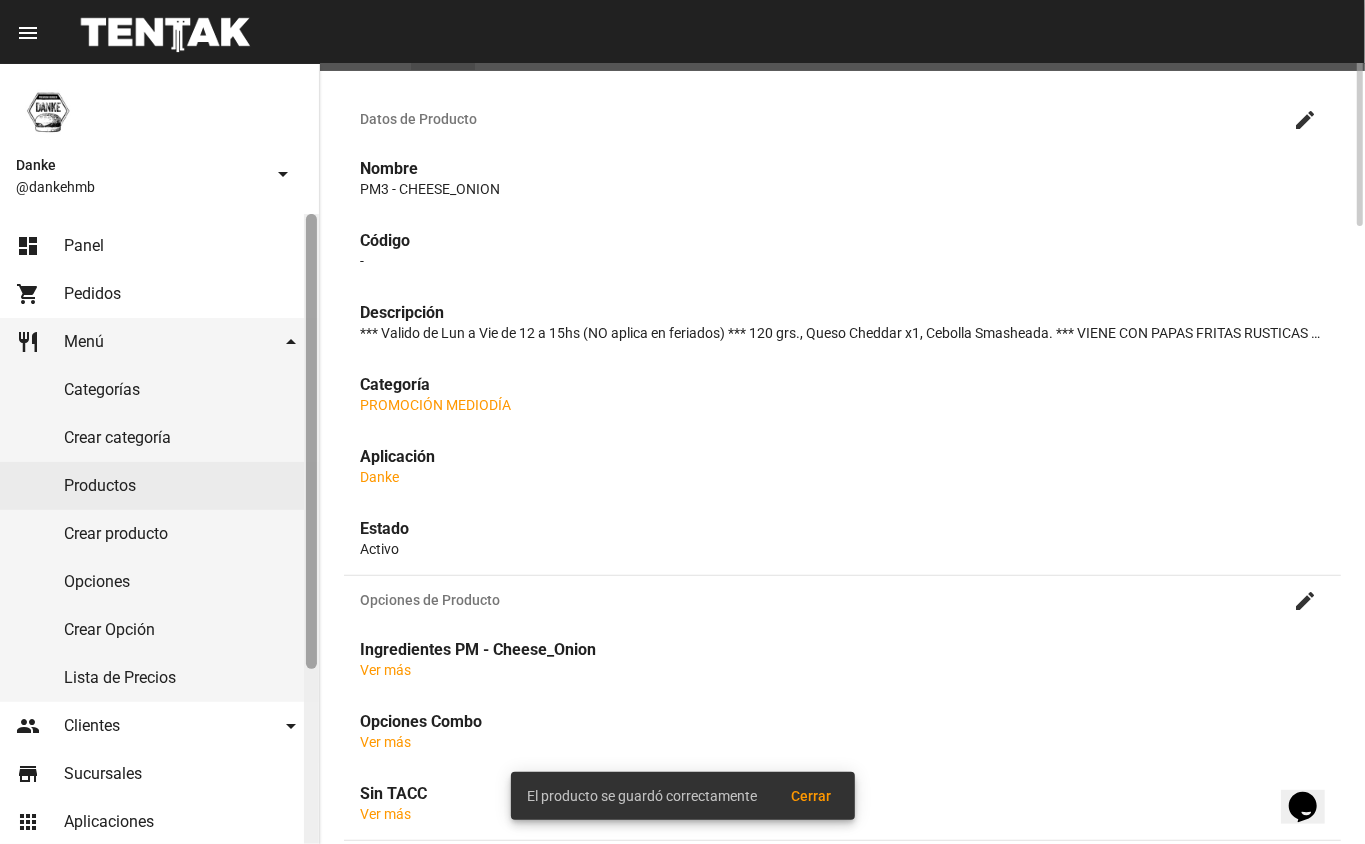 scroll, scrollTop: 0, scrollLeft: 0, axis: both 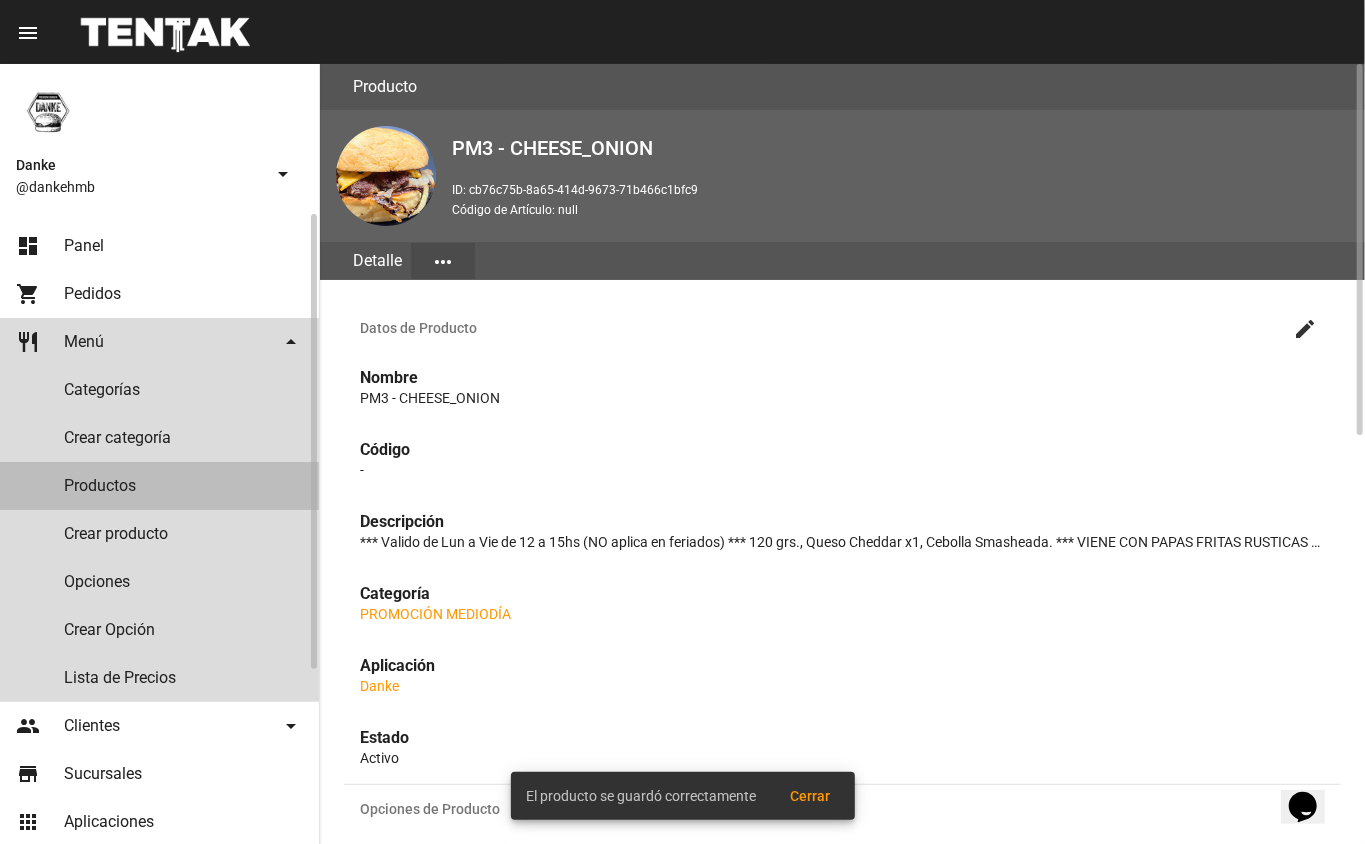 click on "Productos" 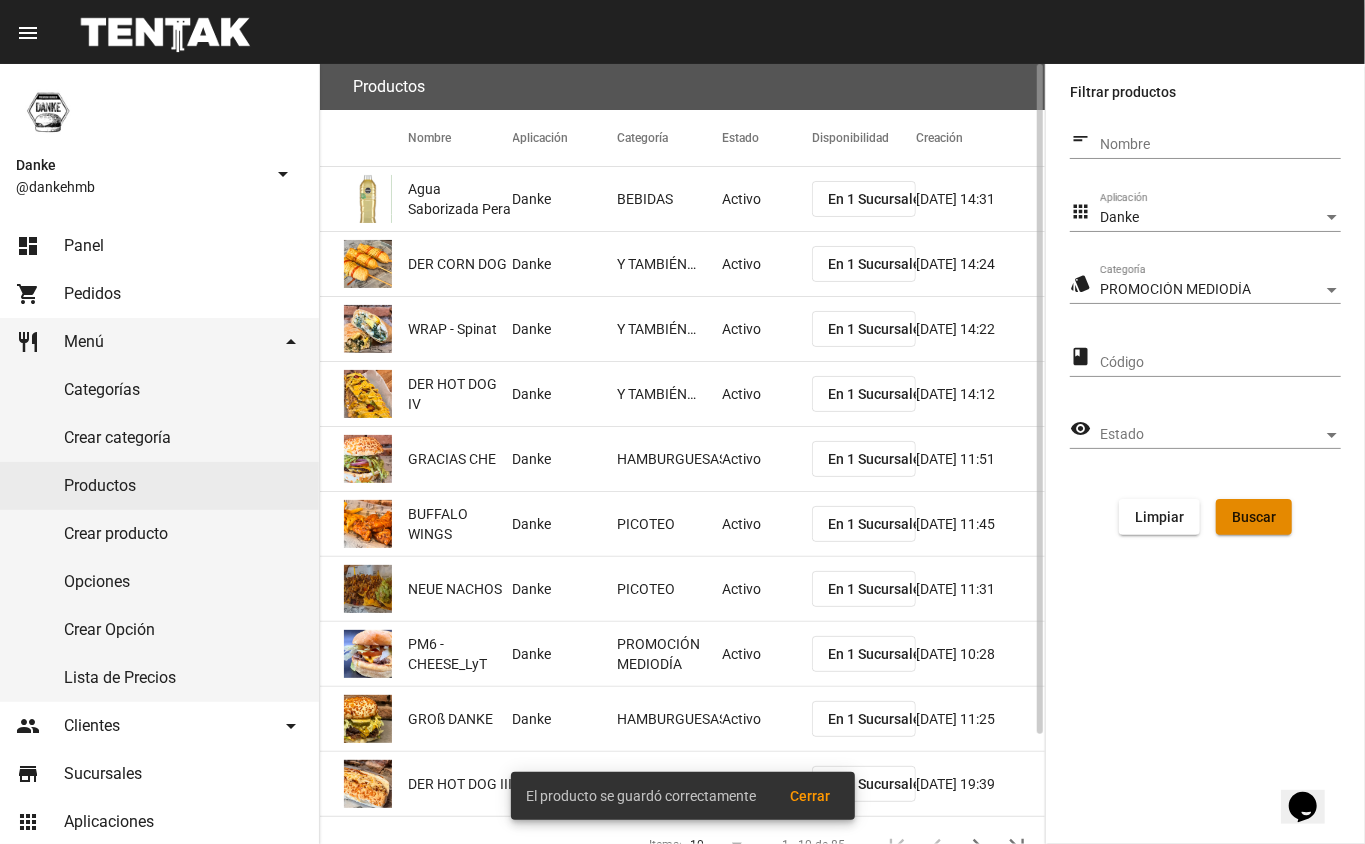 click on "Buscar" 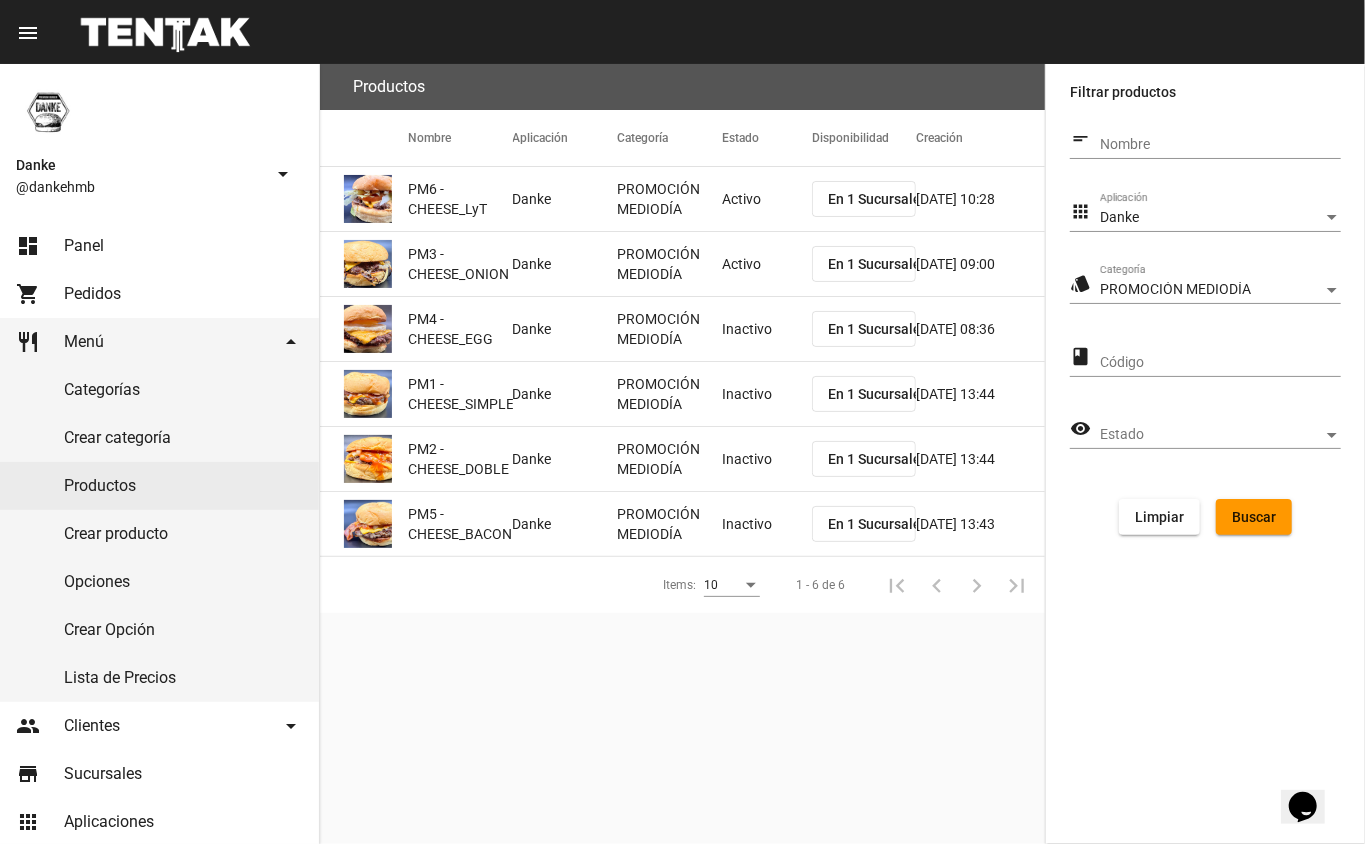 click on "Inactivo" 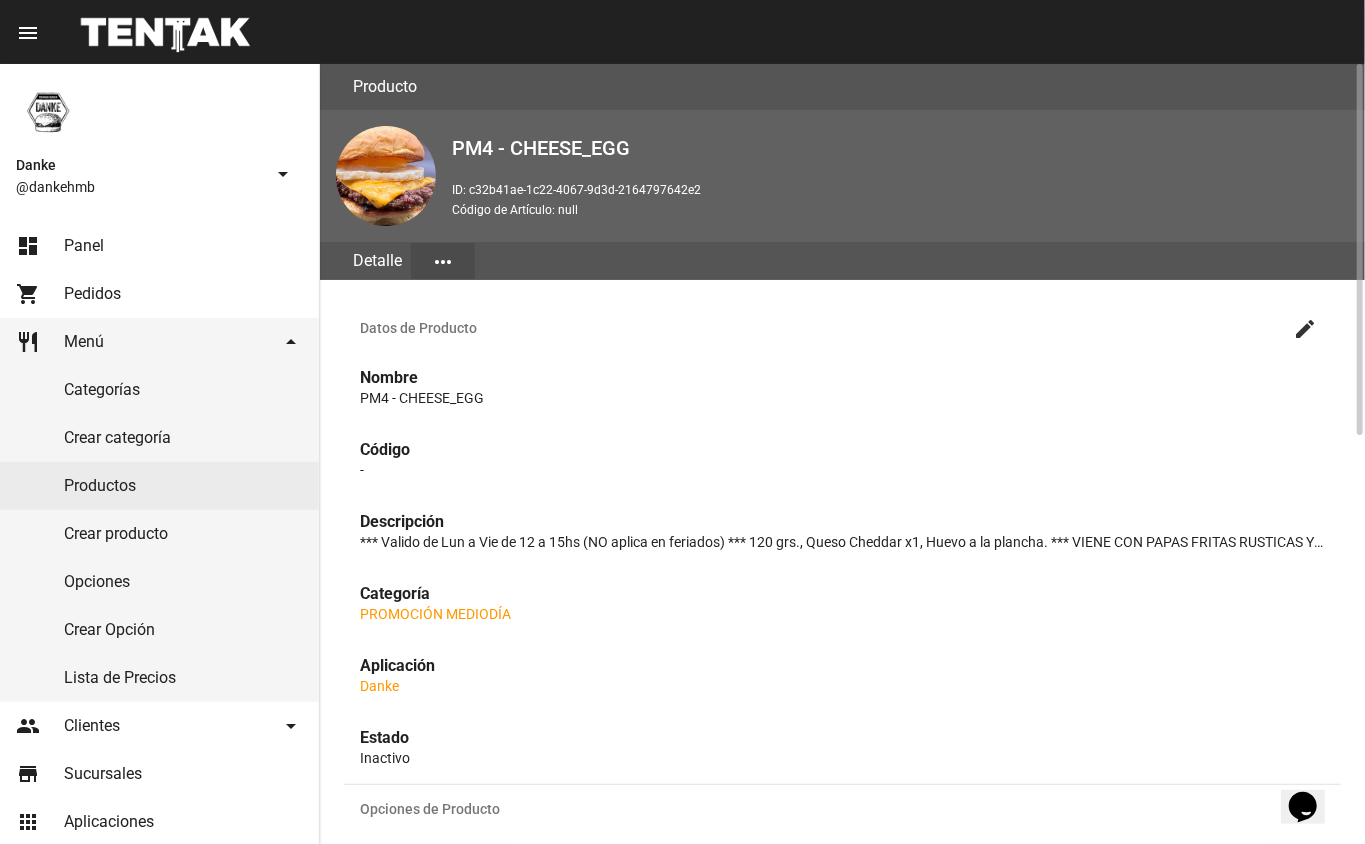 click on "create" 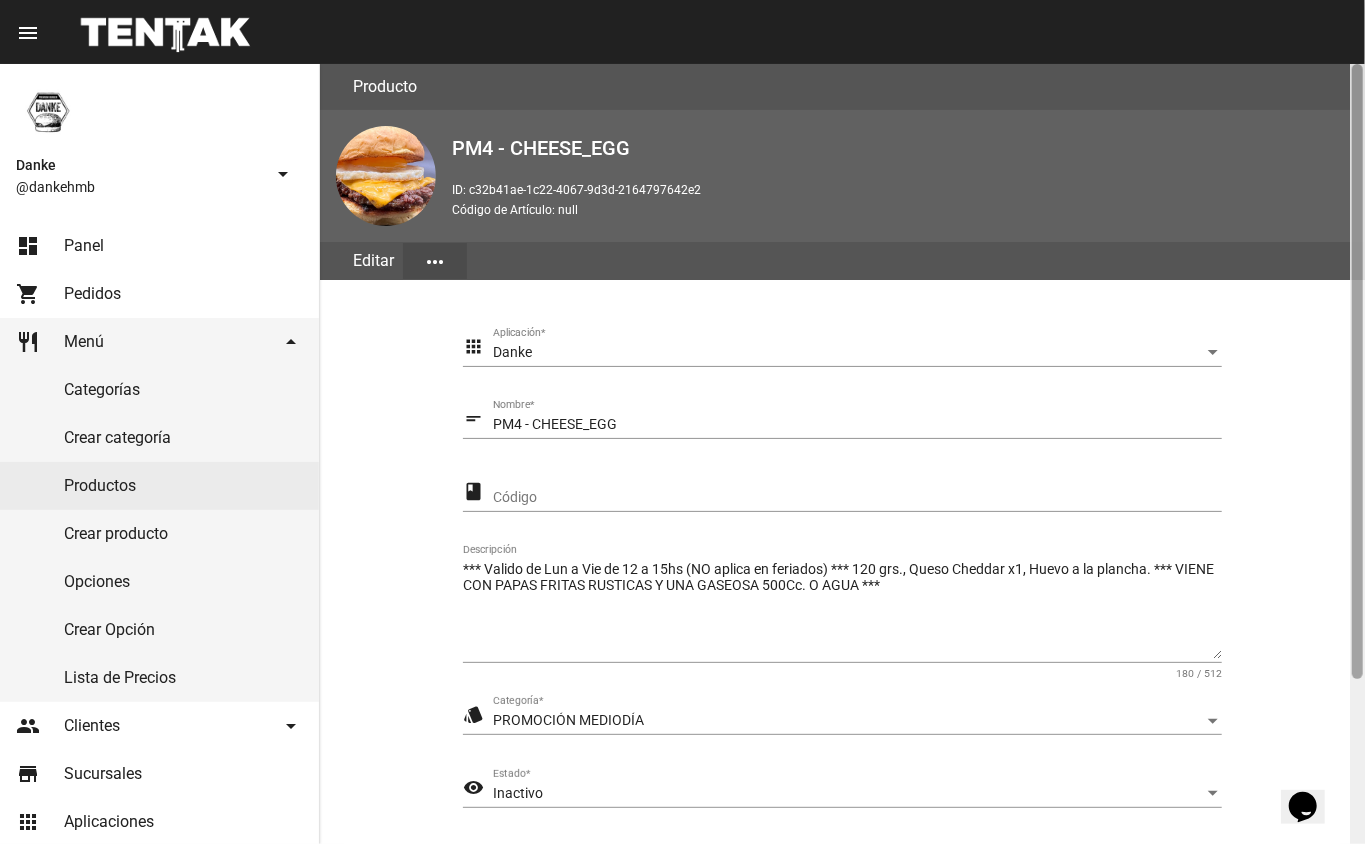 scroll, scrollTop: 209, scrollLeft: 0, axis: vertical 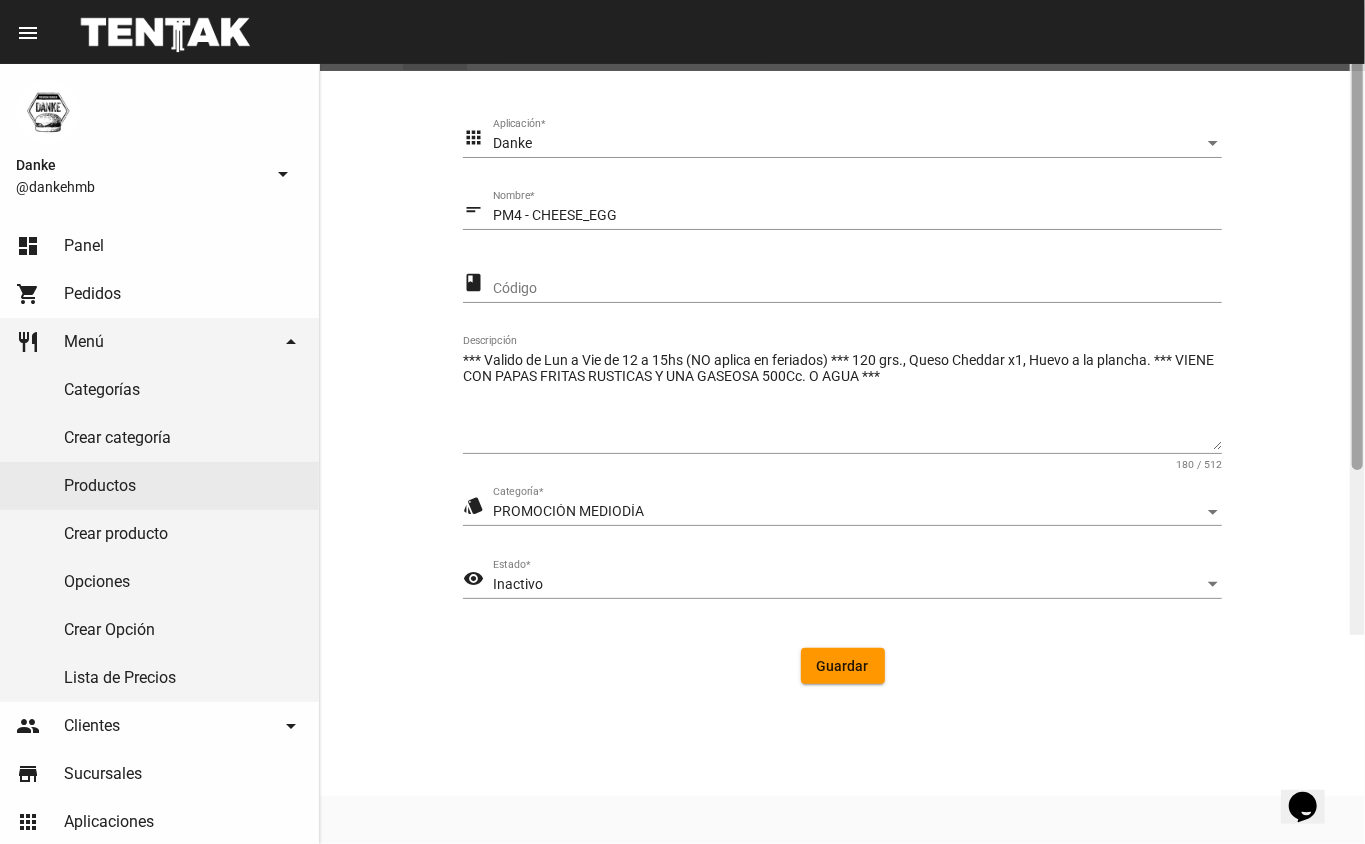 click 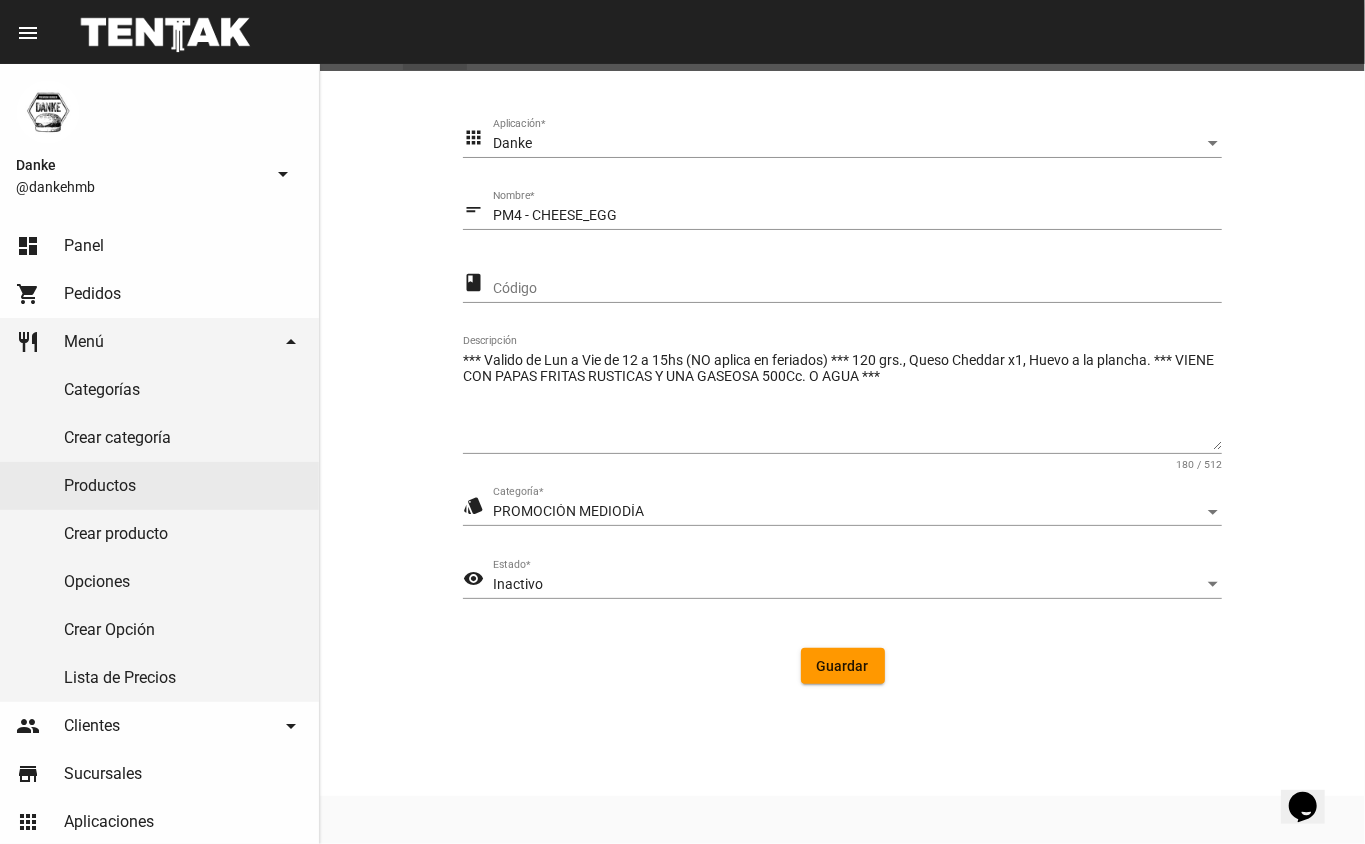click on "Inactivo Estado  *" 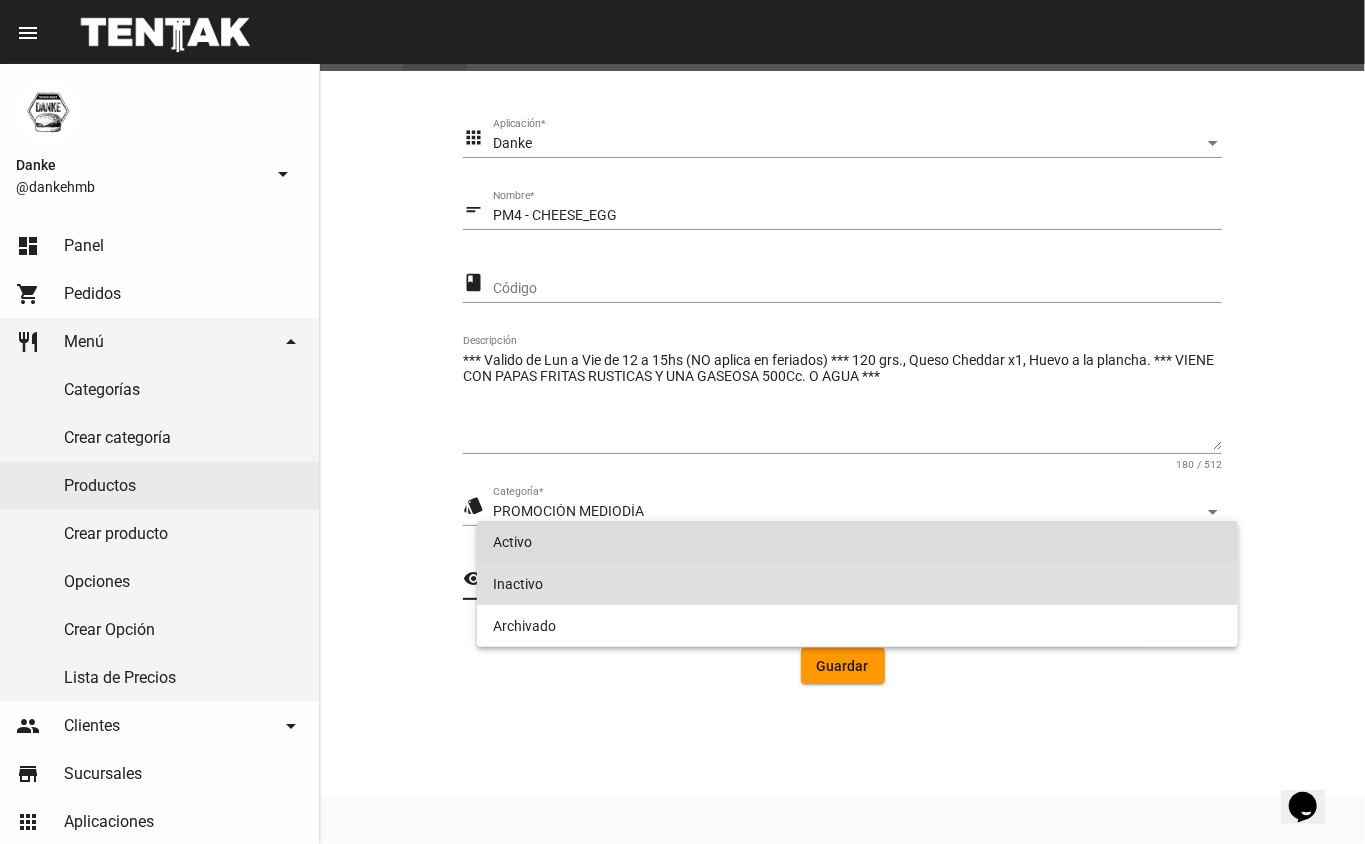 click on "Activo" at bounding box center [858, 542] 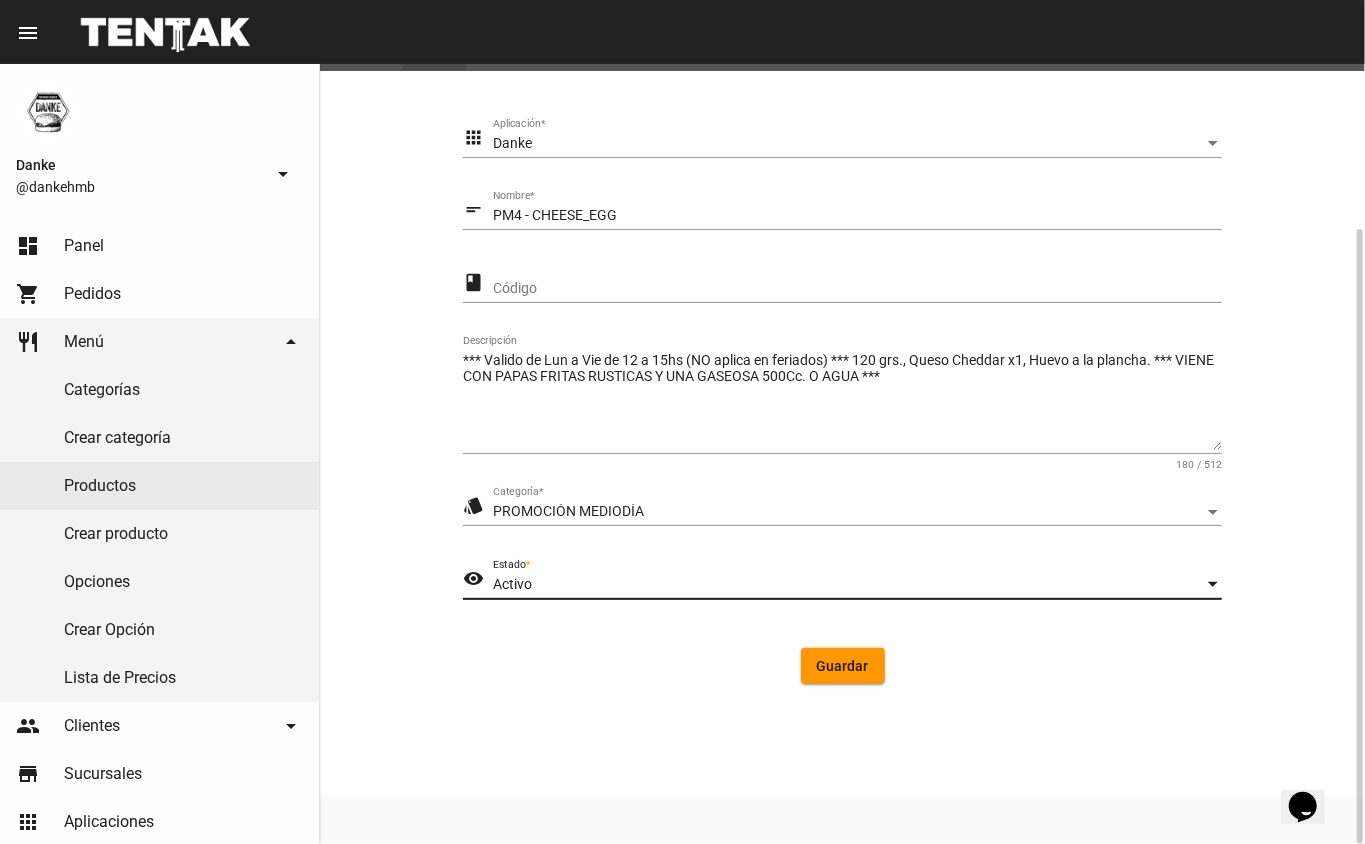 click on "Guardar" 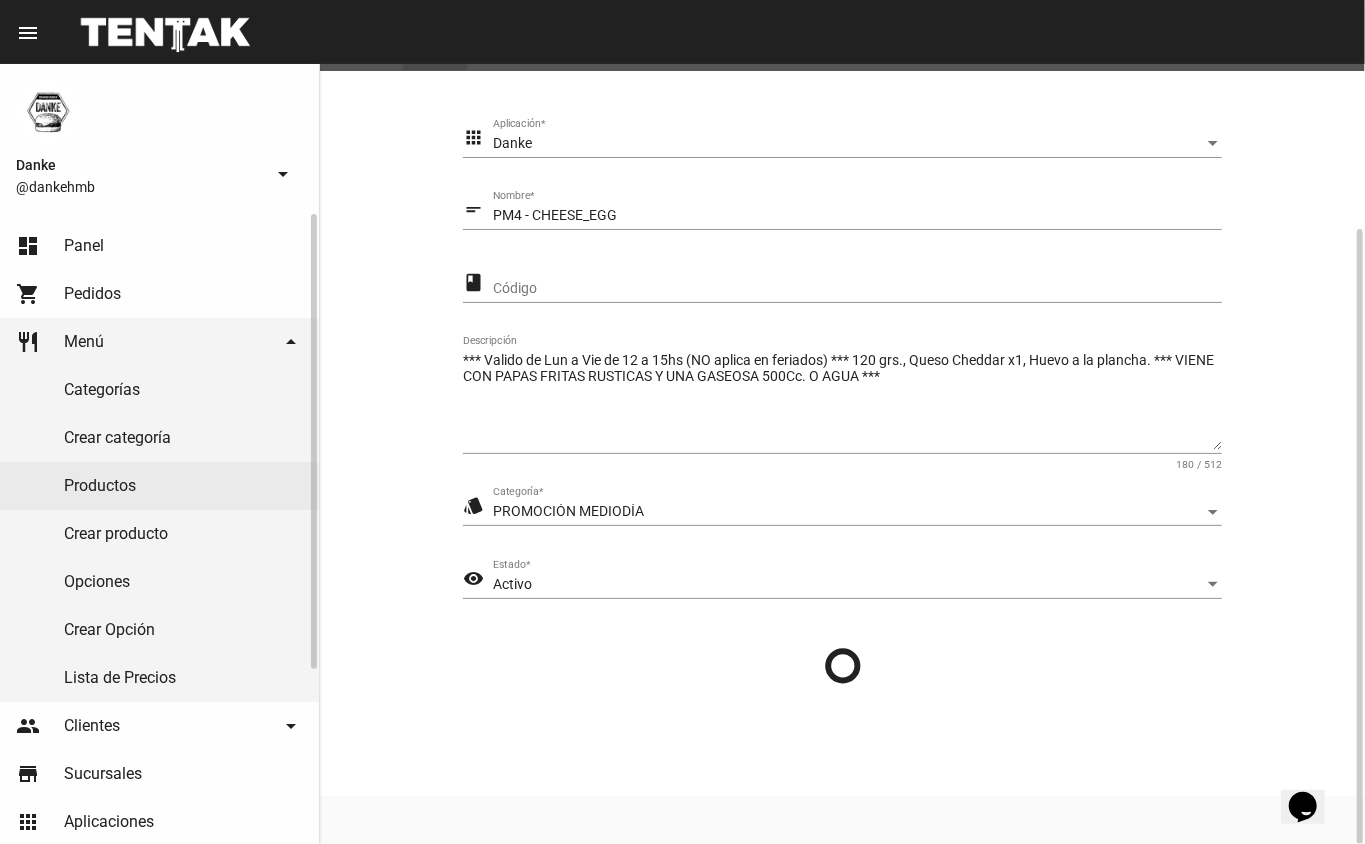 scroll, scrollTop: 0, scrollLeft: 0, axis: both 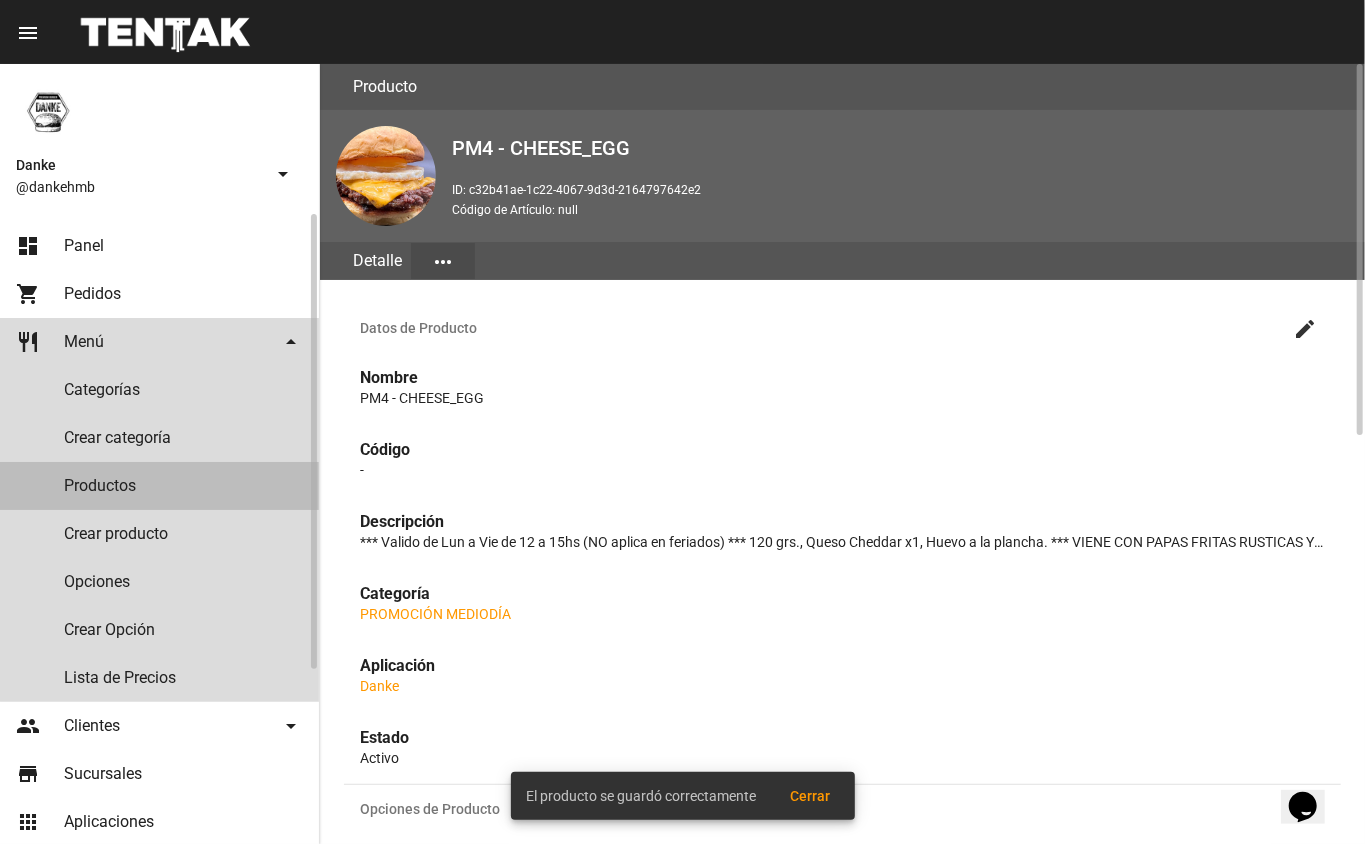click on "Productos" 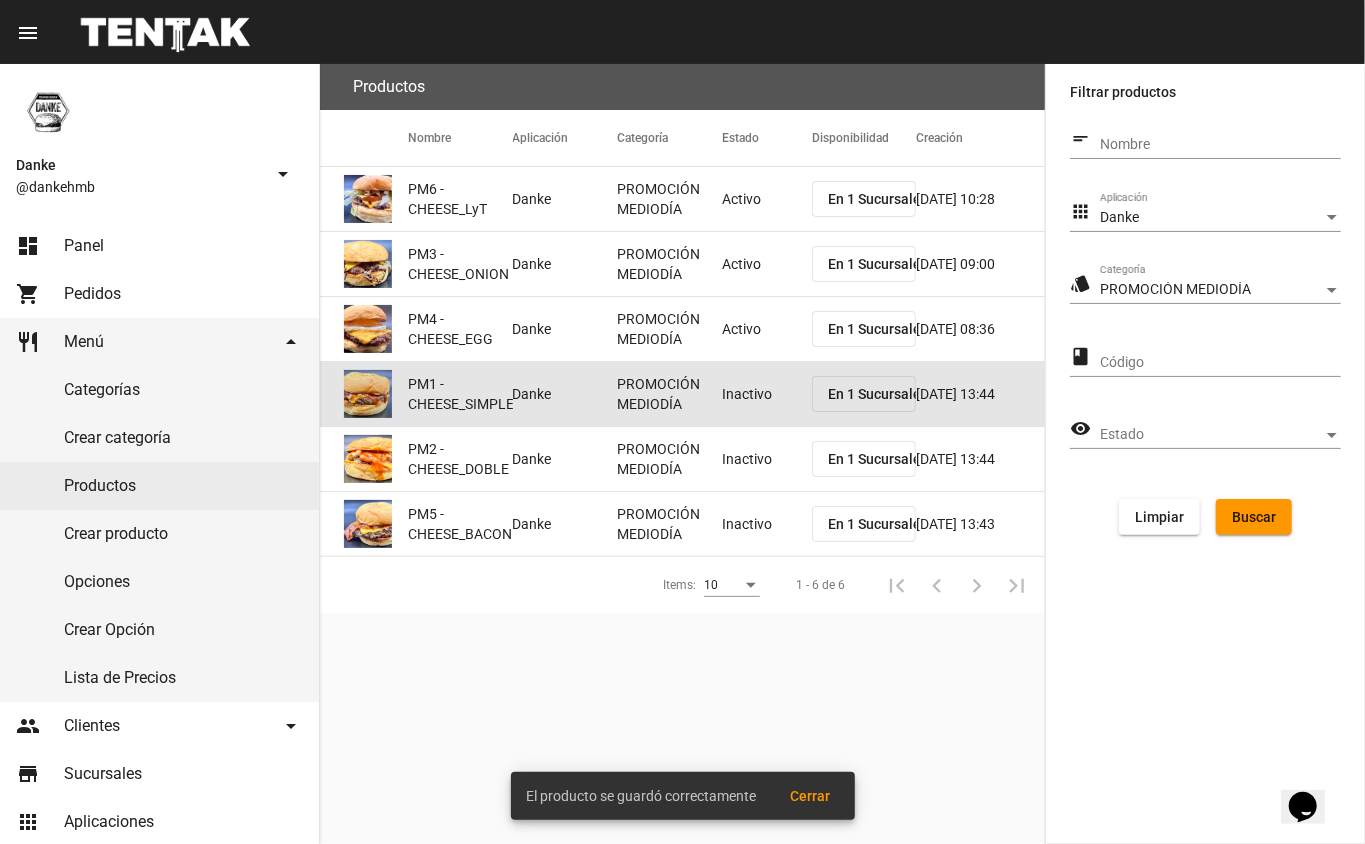 click on "PROMOCIÓN MEDIODÍA" 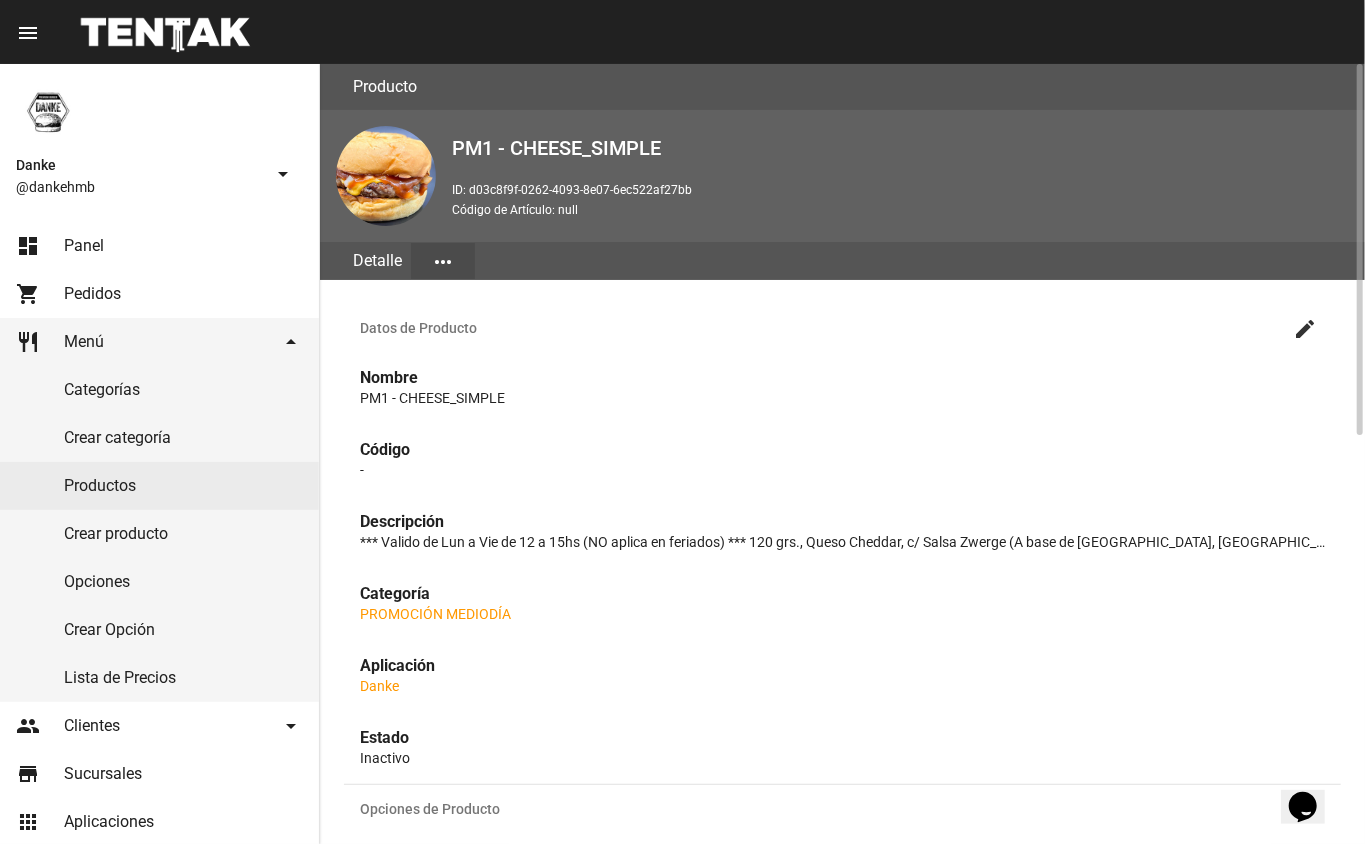 click on "create" 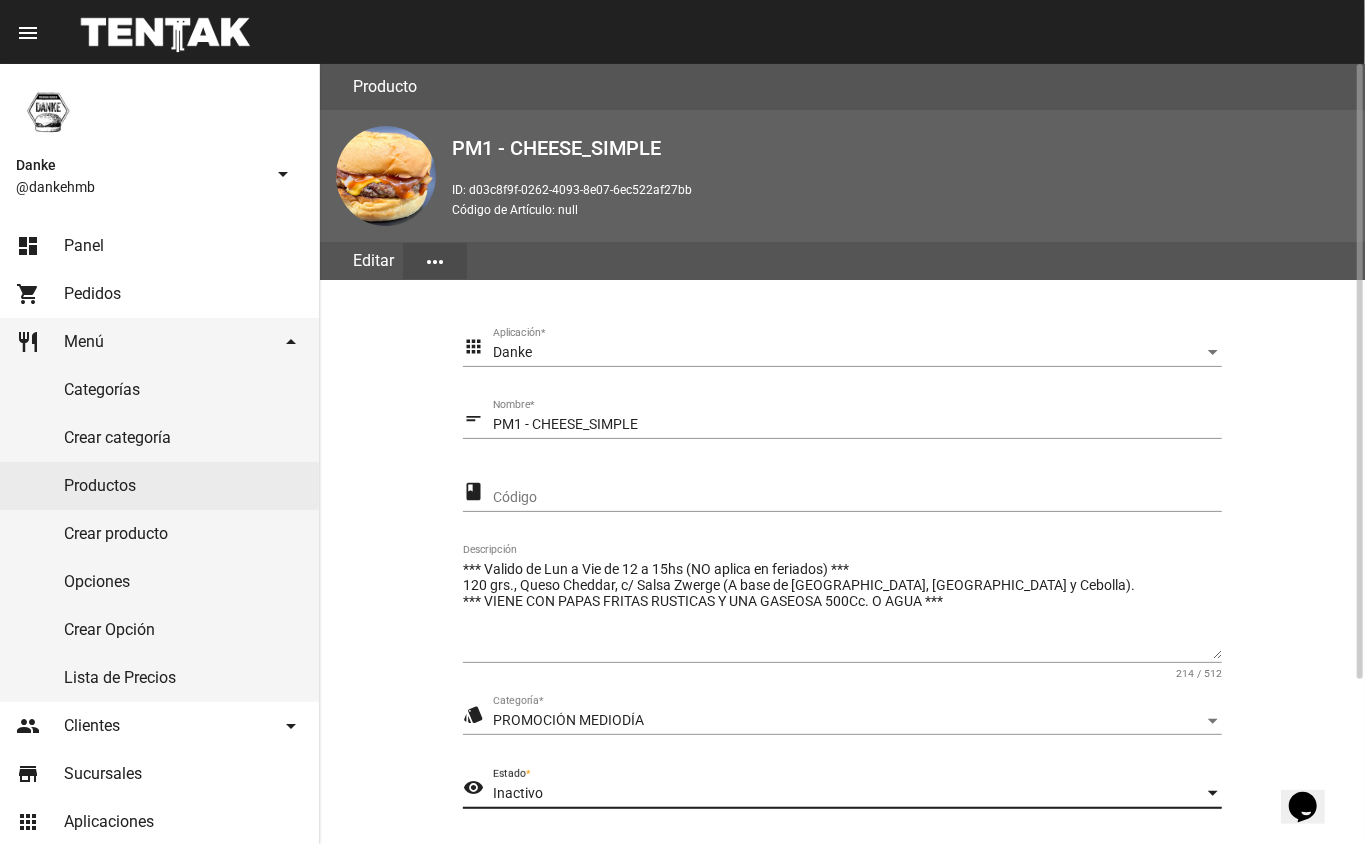 click on "Inactivo" at bounding box center [848, 794] 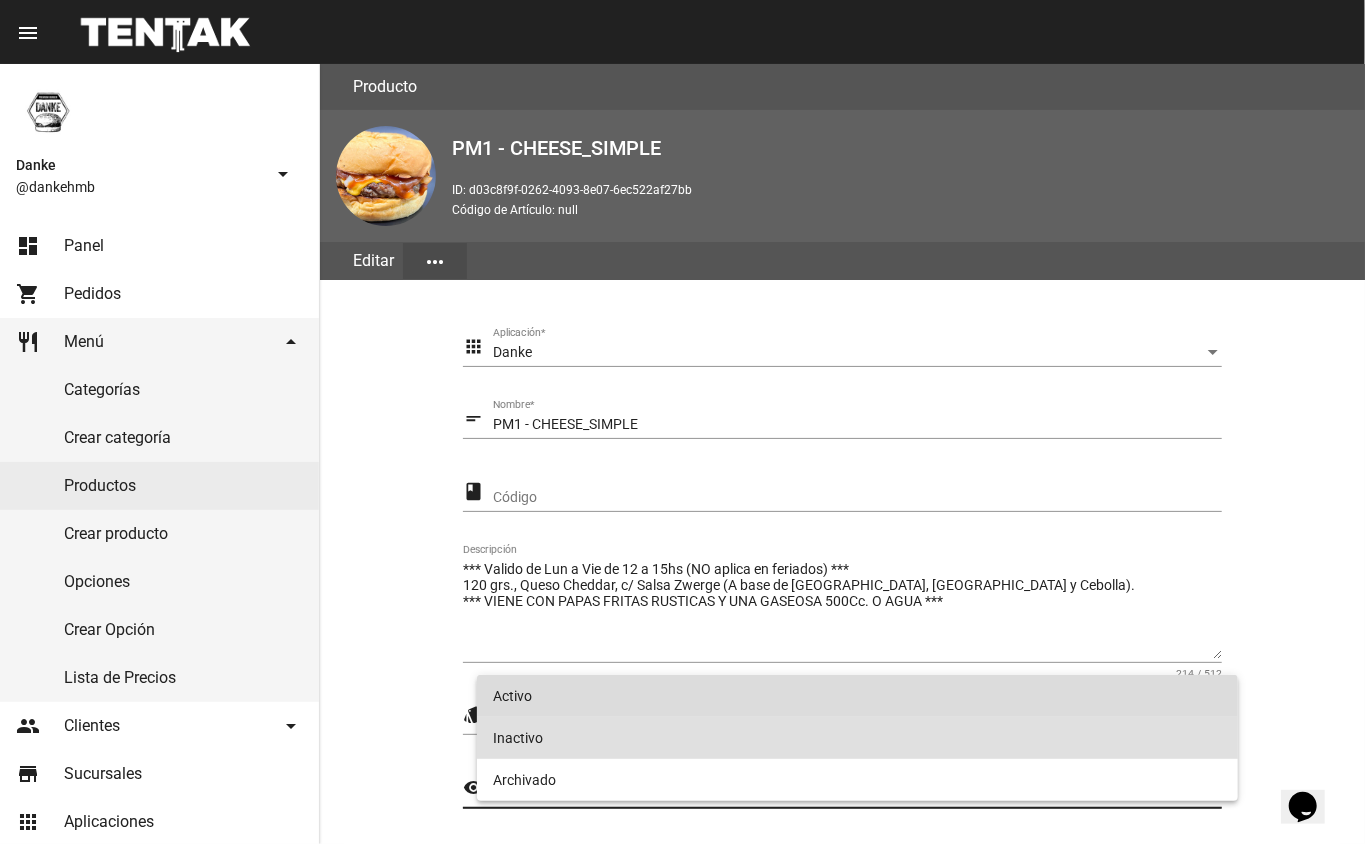 click on "Activo" at bounding box center (858, 696) 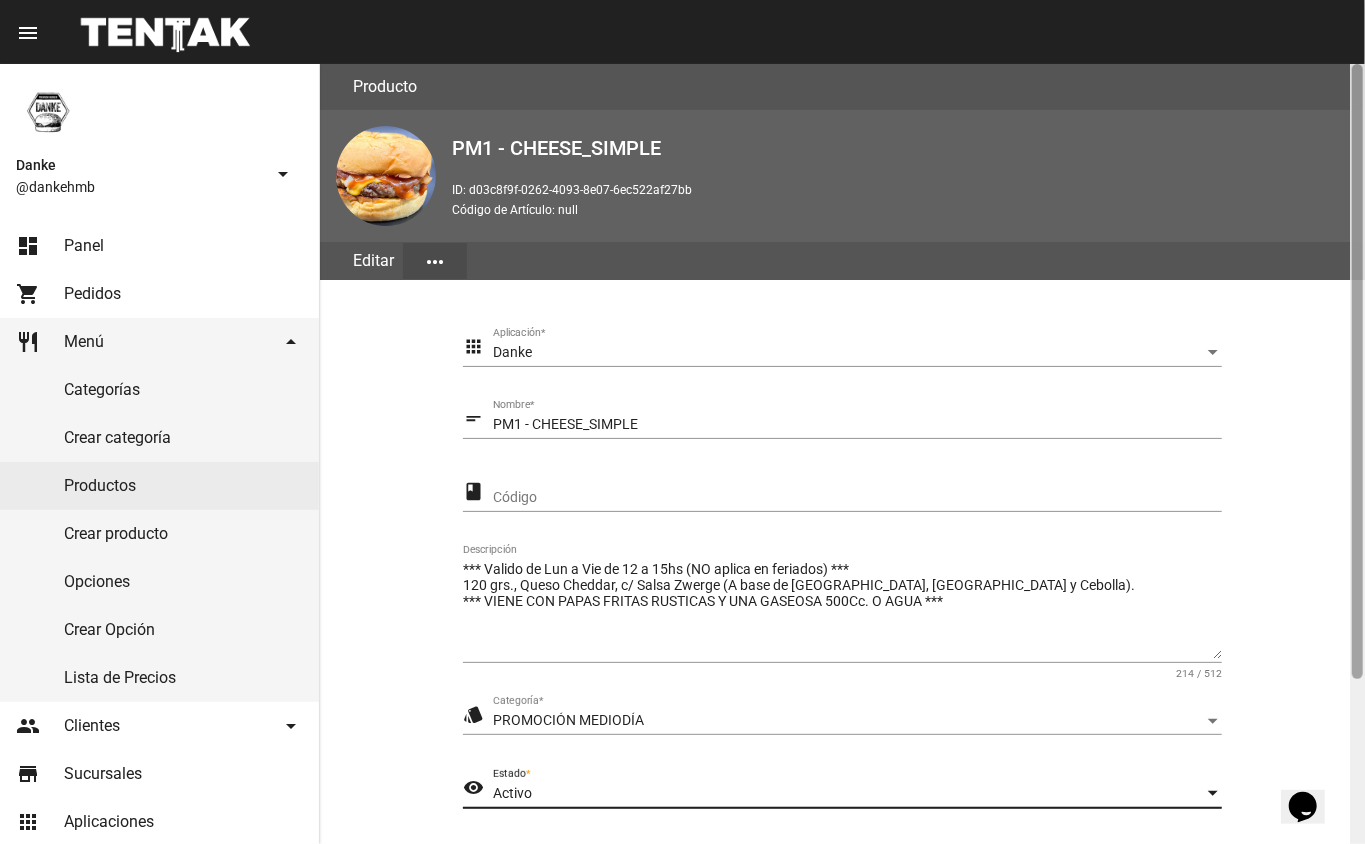 scroll, scrollTop: 209, scrollLeft: 0, axis: vertical 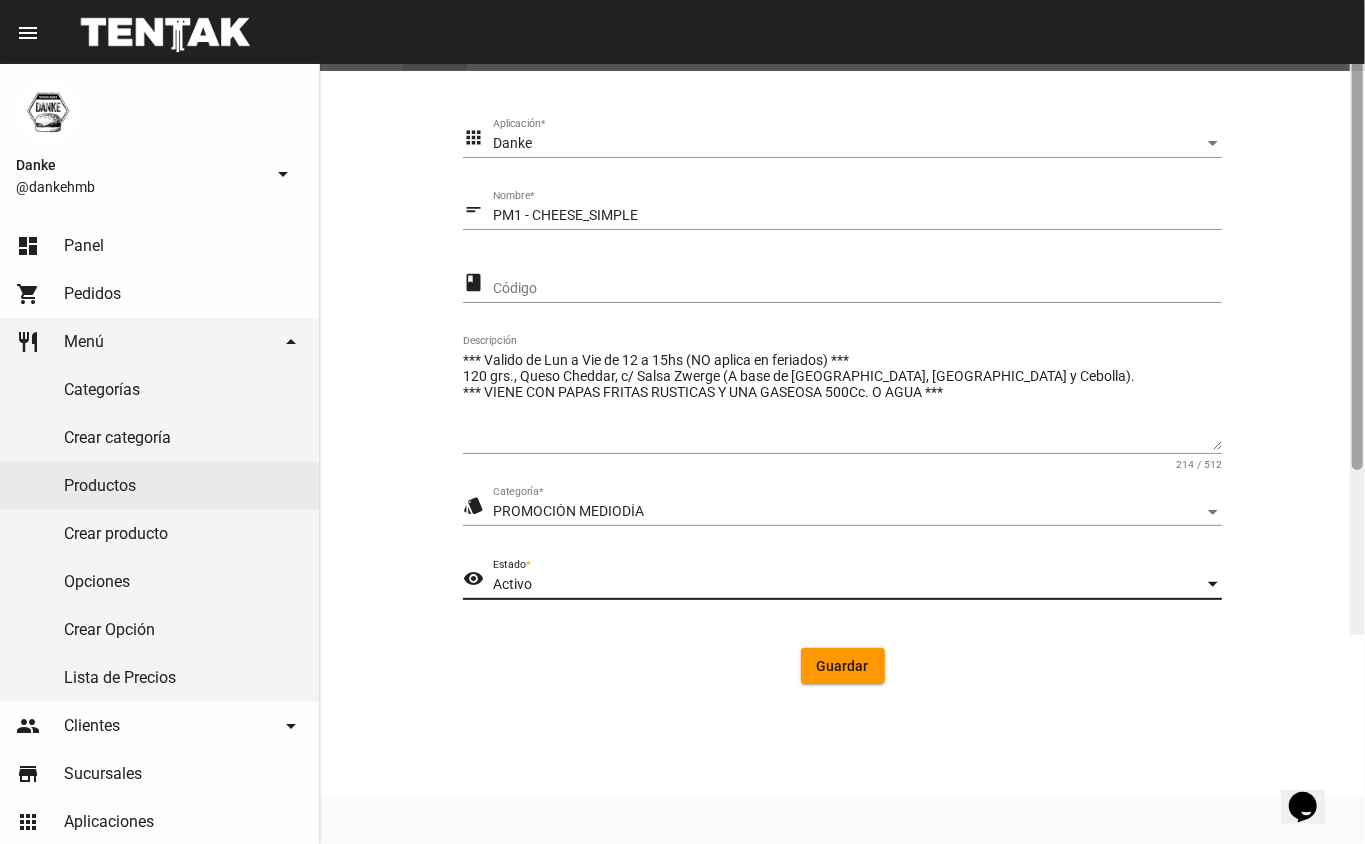 click 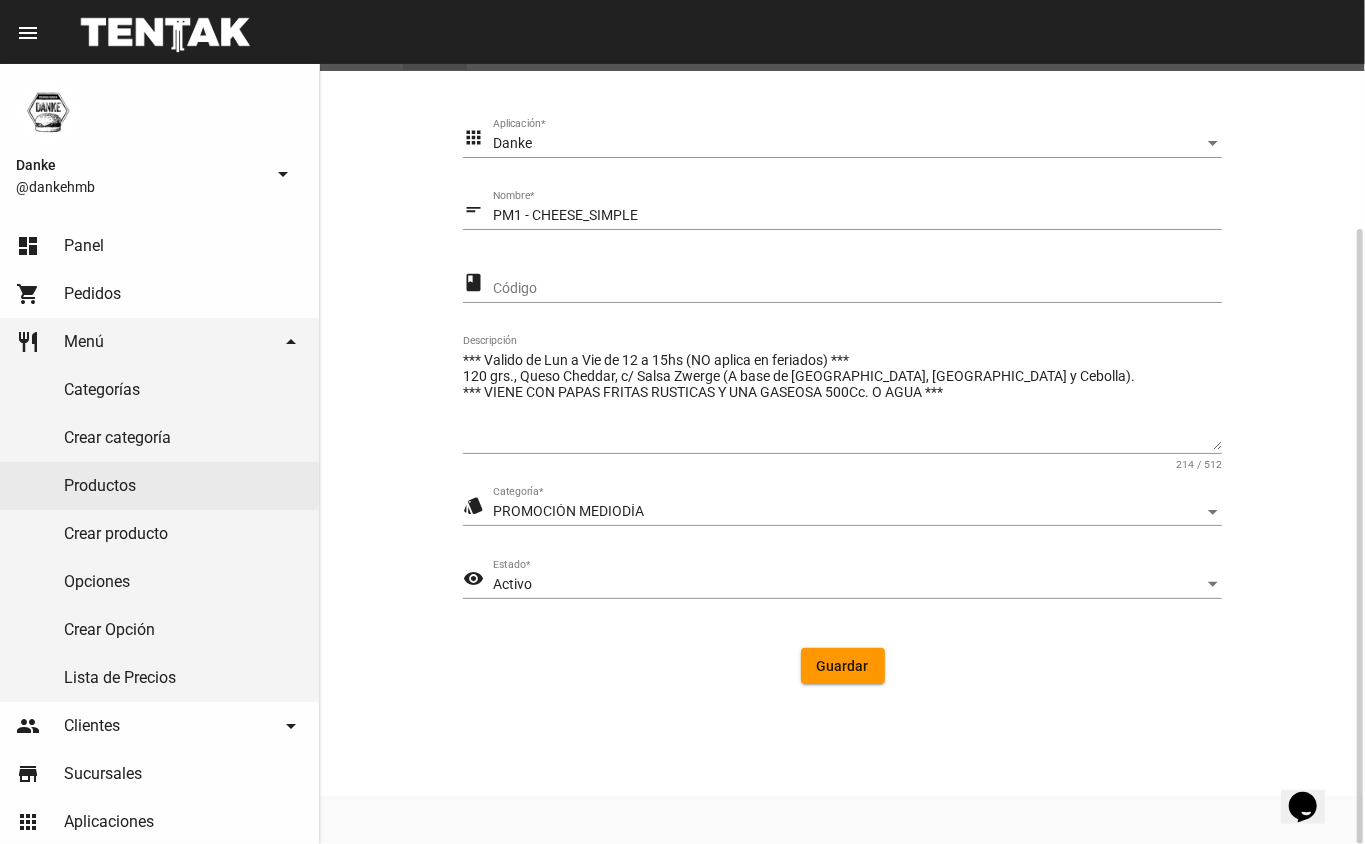 click on "Guardar" 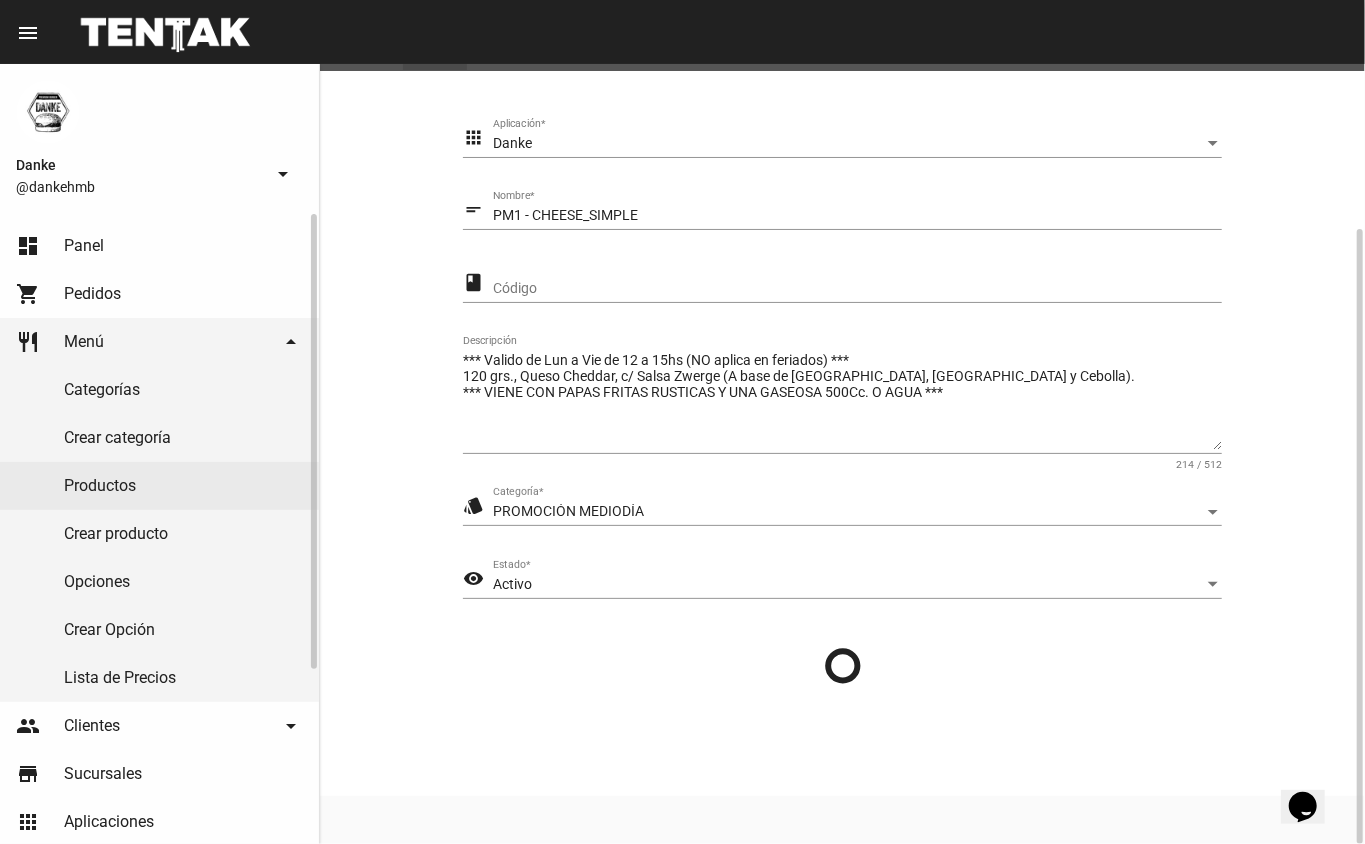 scroll, scrollTop: 0, scrollLeft: 0, axis: both 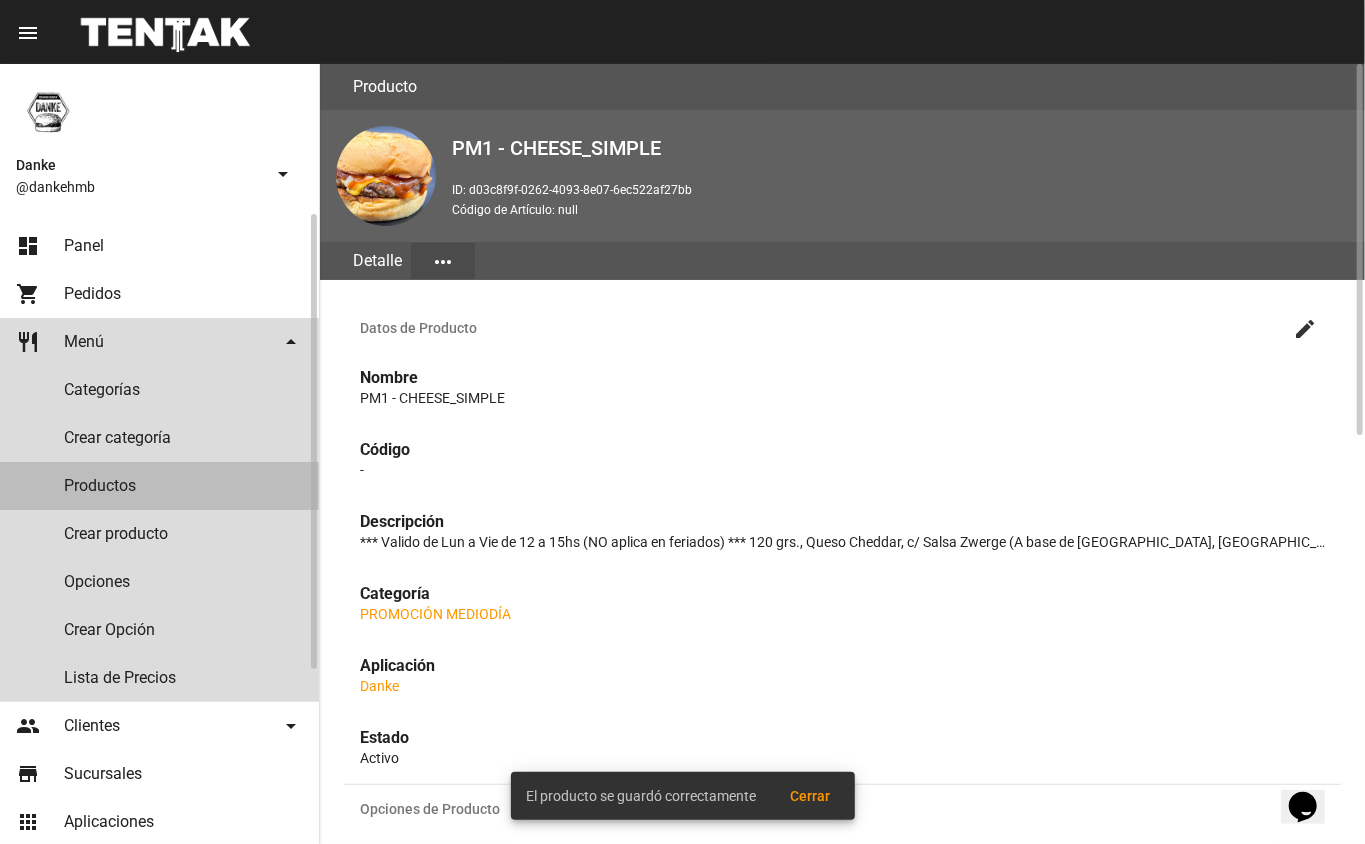 click on "Productos" 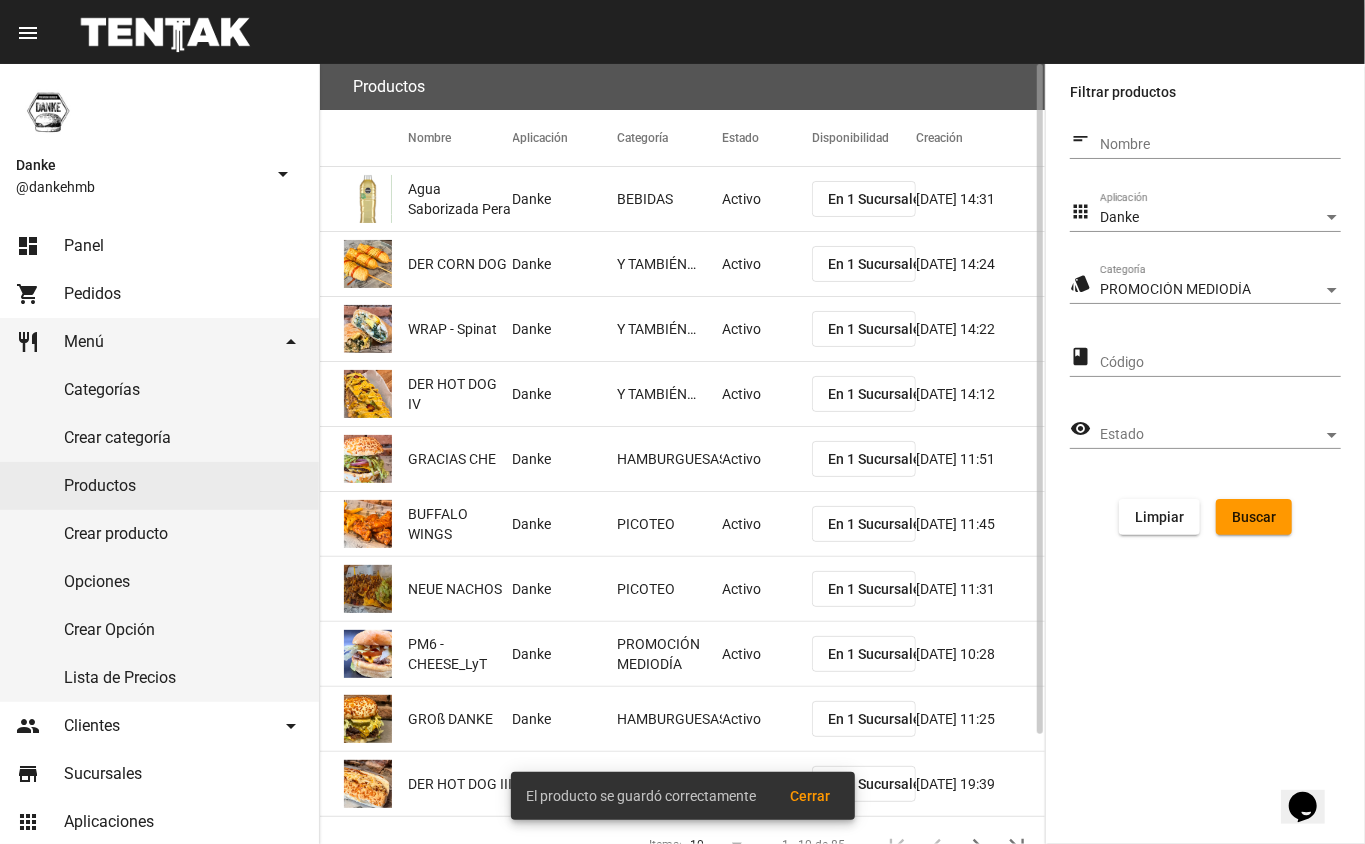 click on "Buscar" 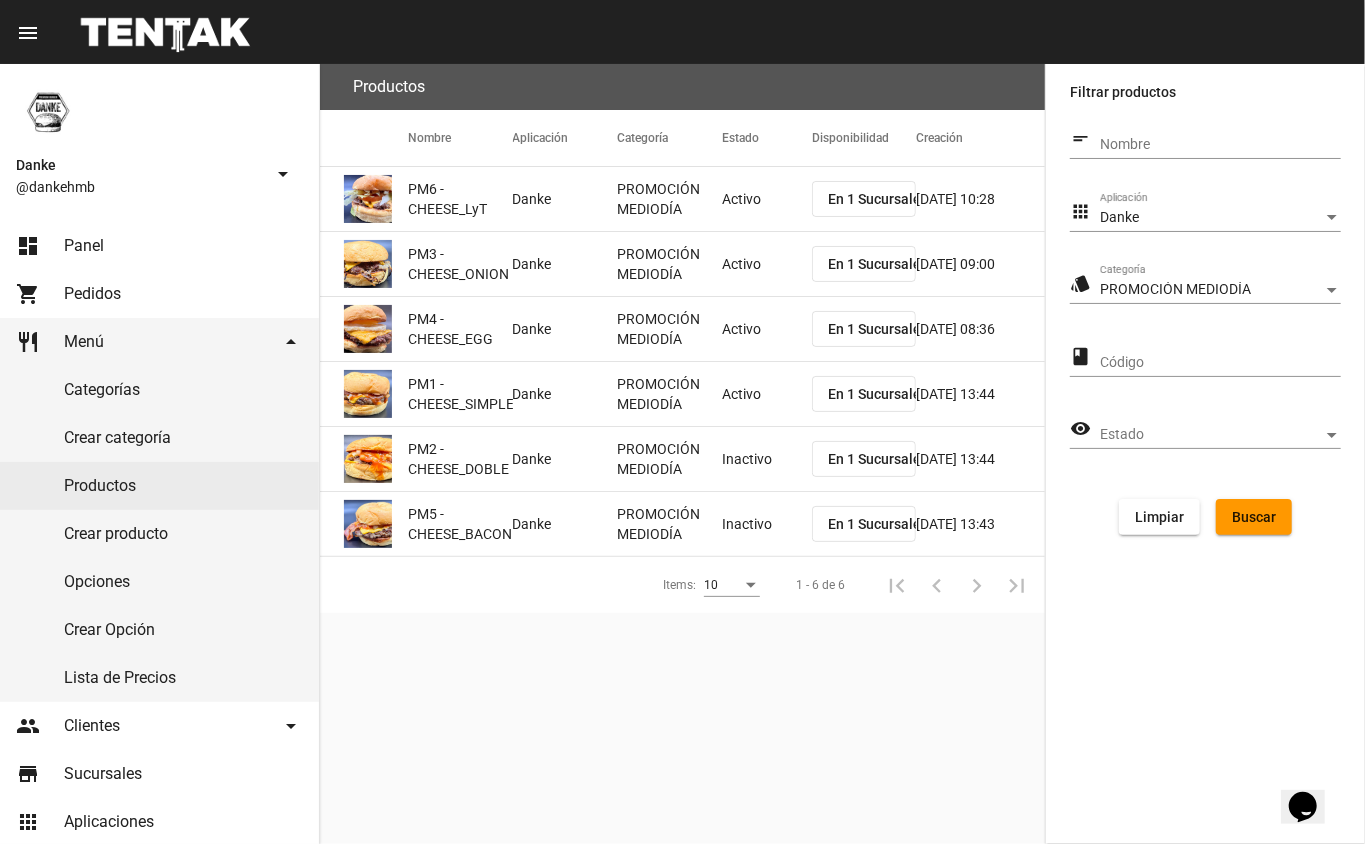 click on "Inactivo" 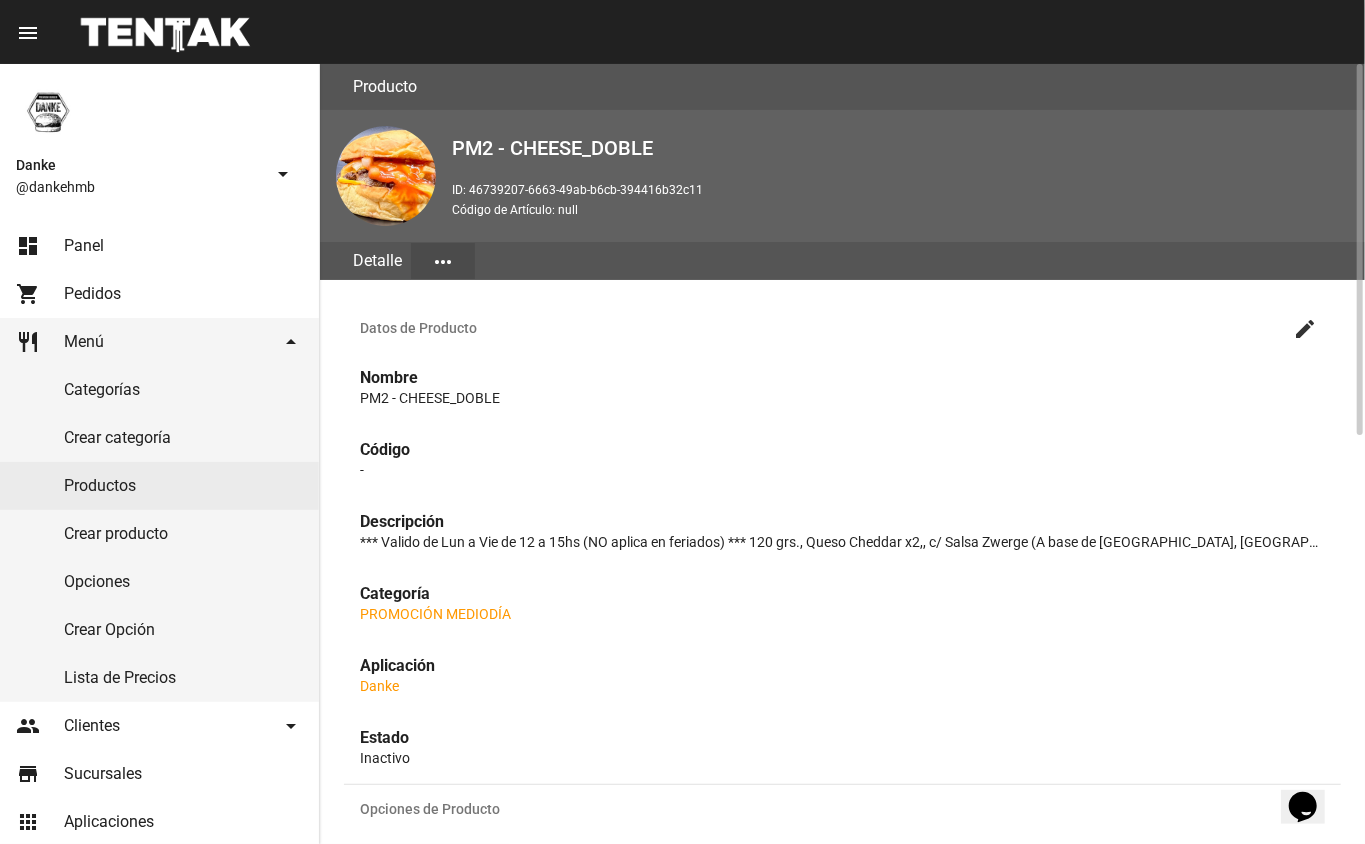 click on "create" 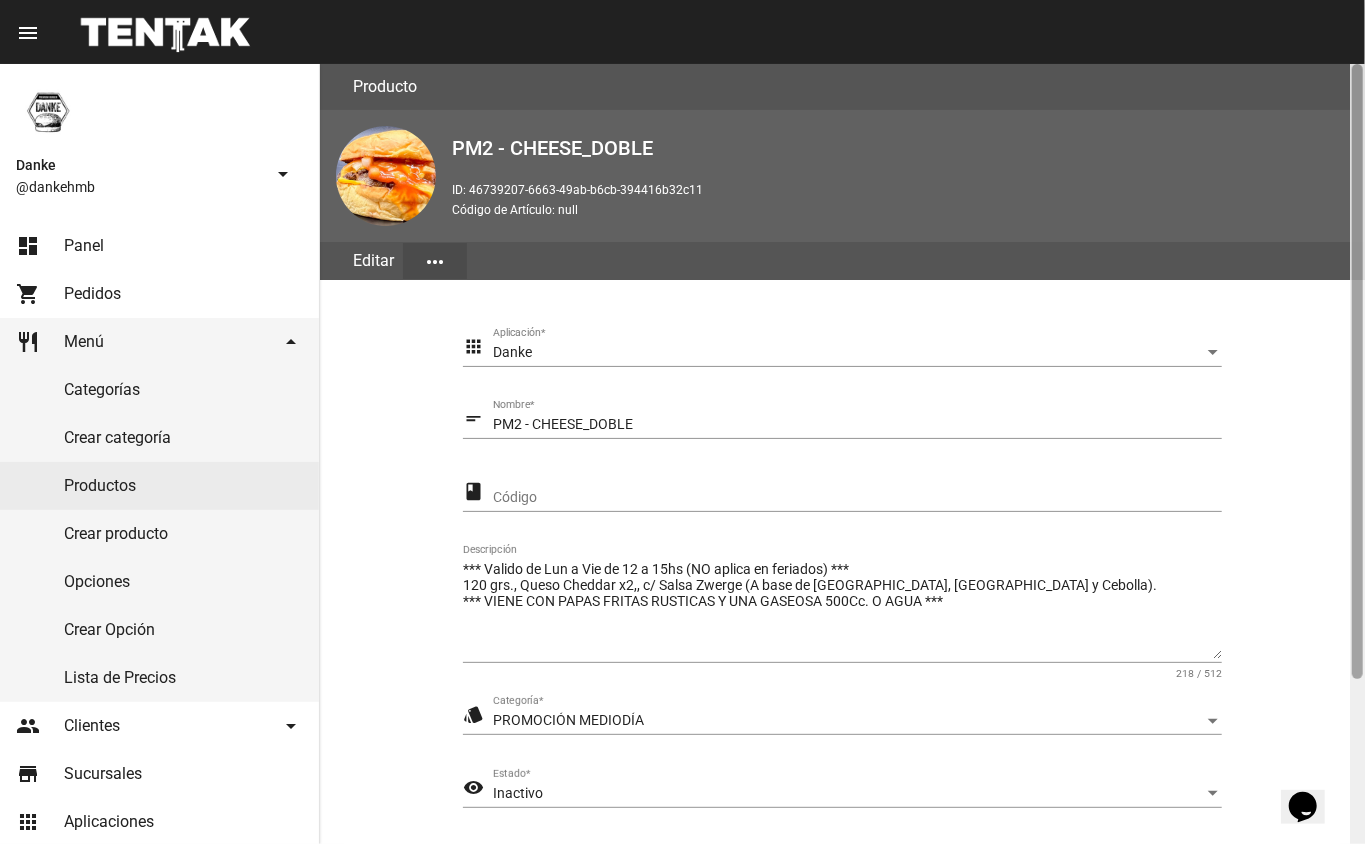 click 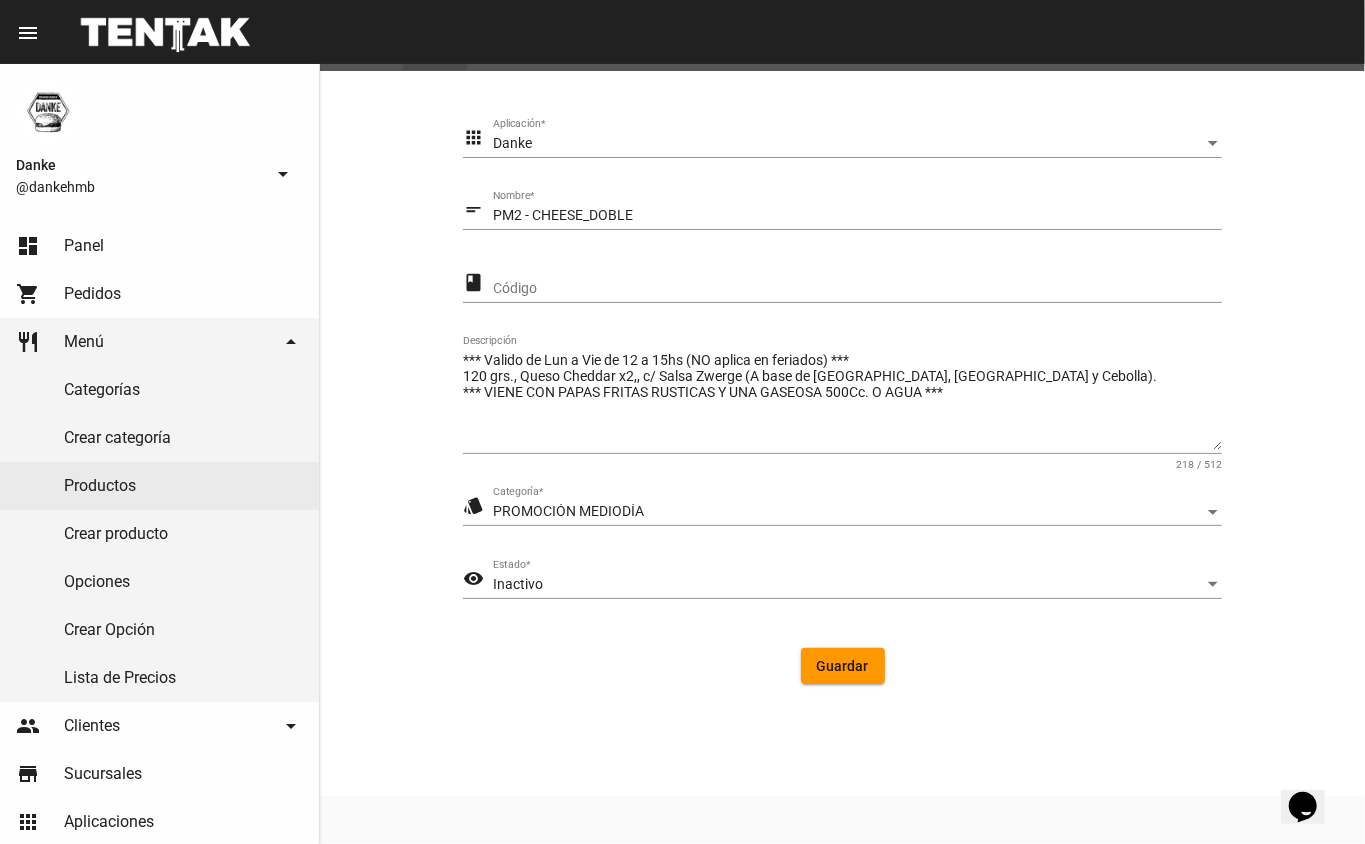 click on "Inactivo" at bounding box center [848, 585] 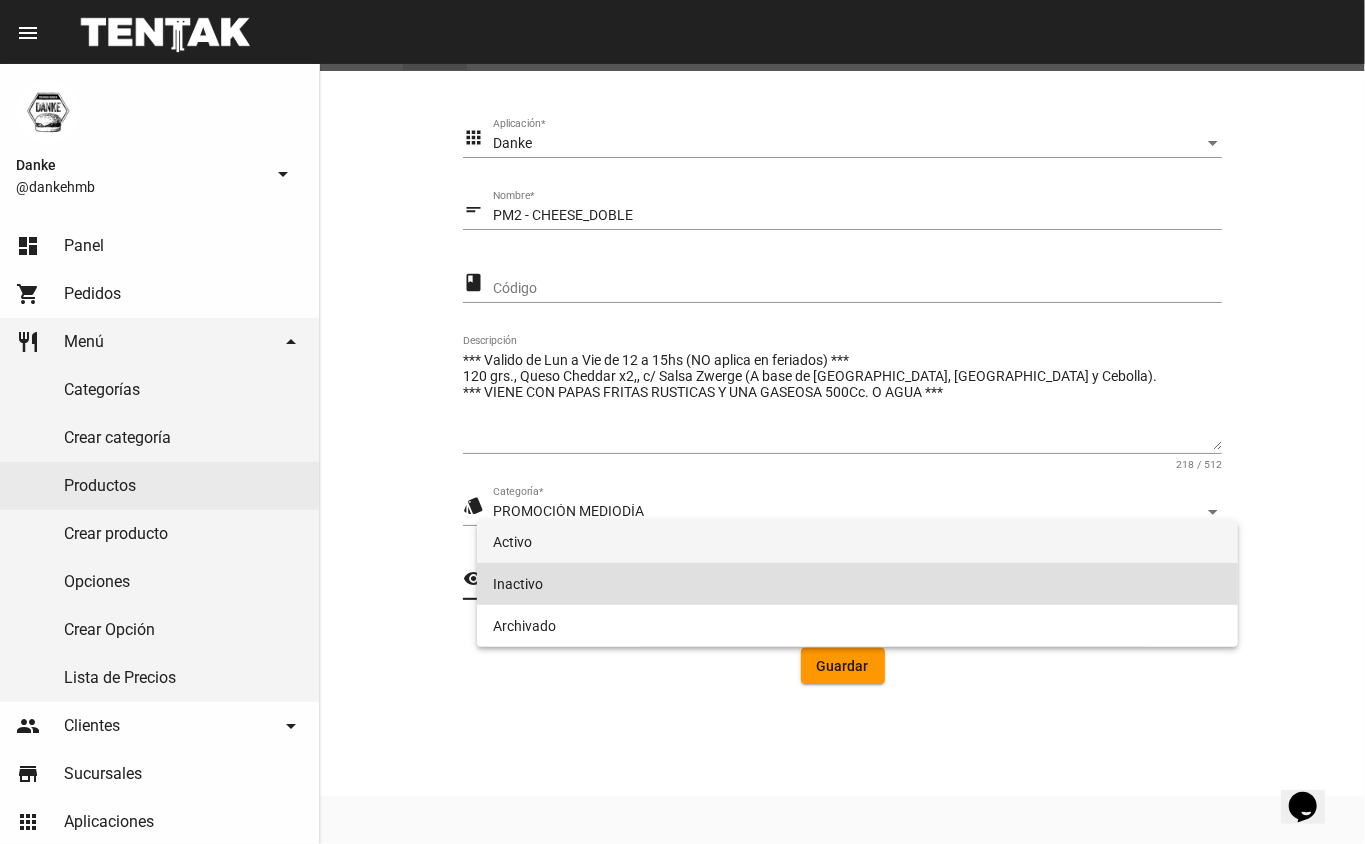 click on "Activo" at bounding box center [858, 542] 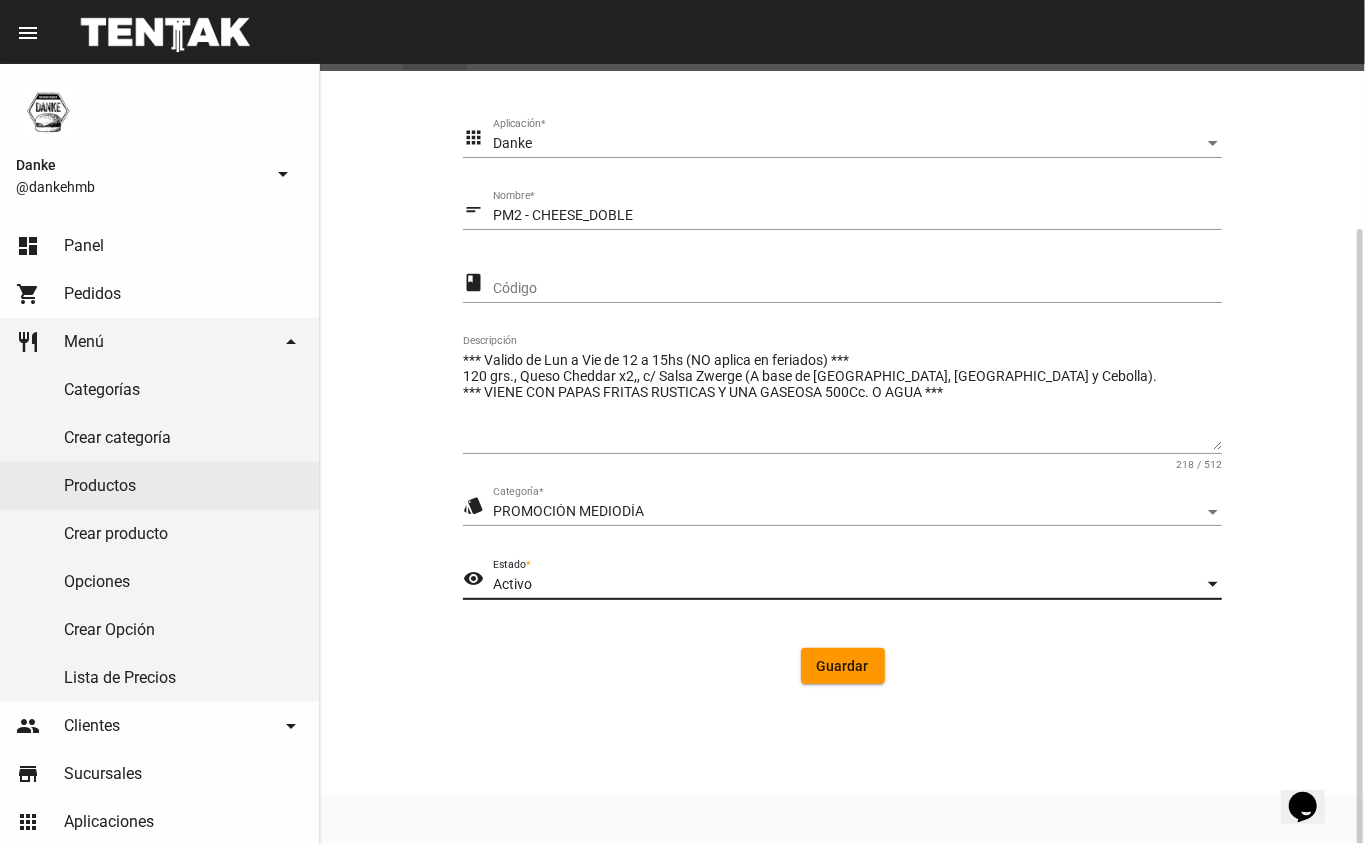 click on "Guardar" 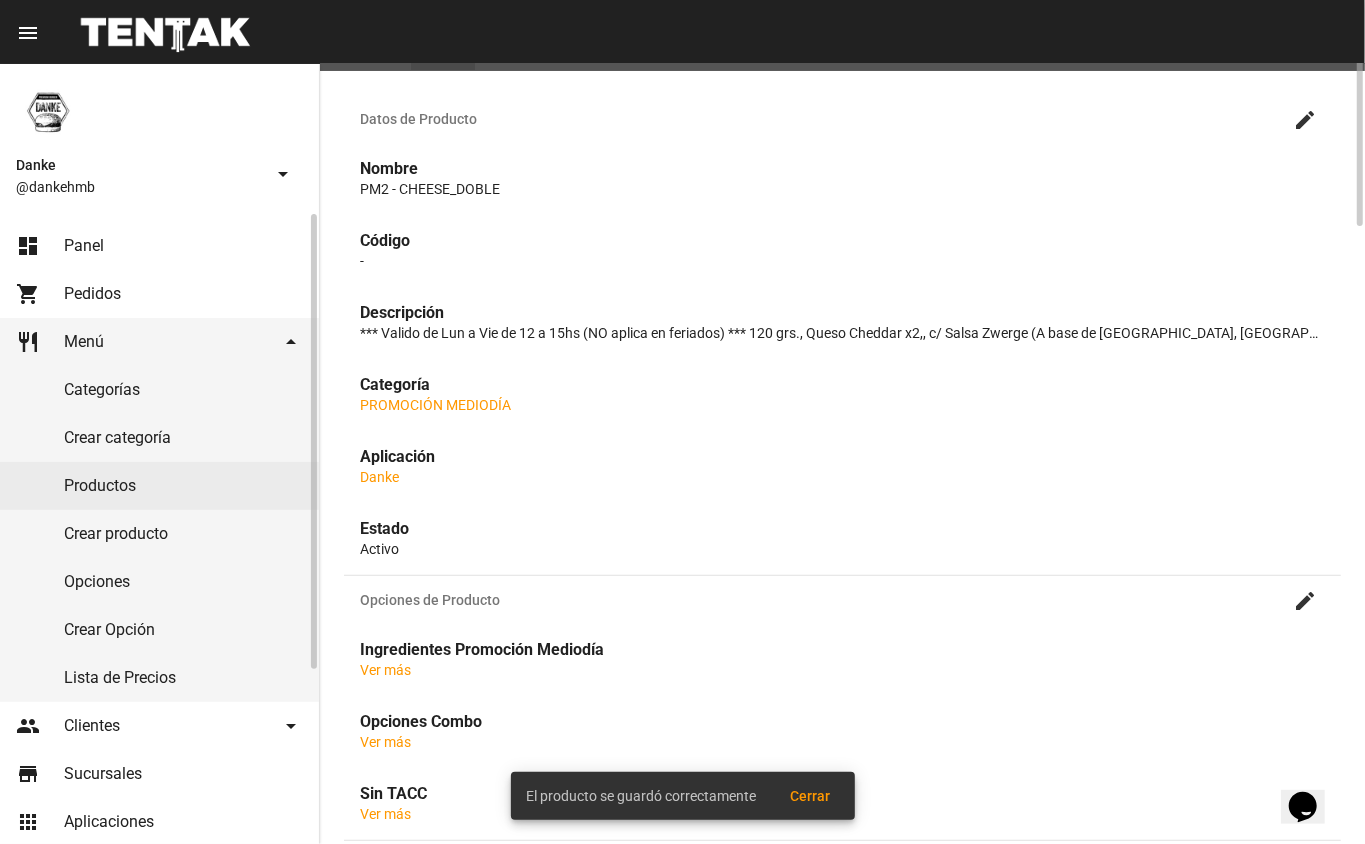 scroll, scrollTop: 0, scrollLeft: 0, axis: both 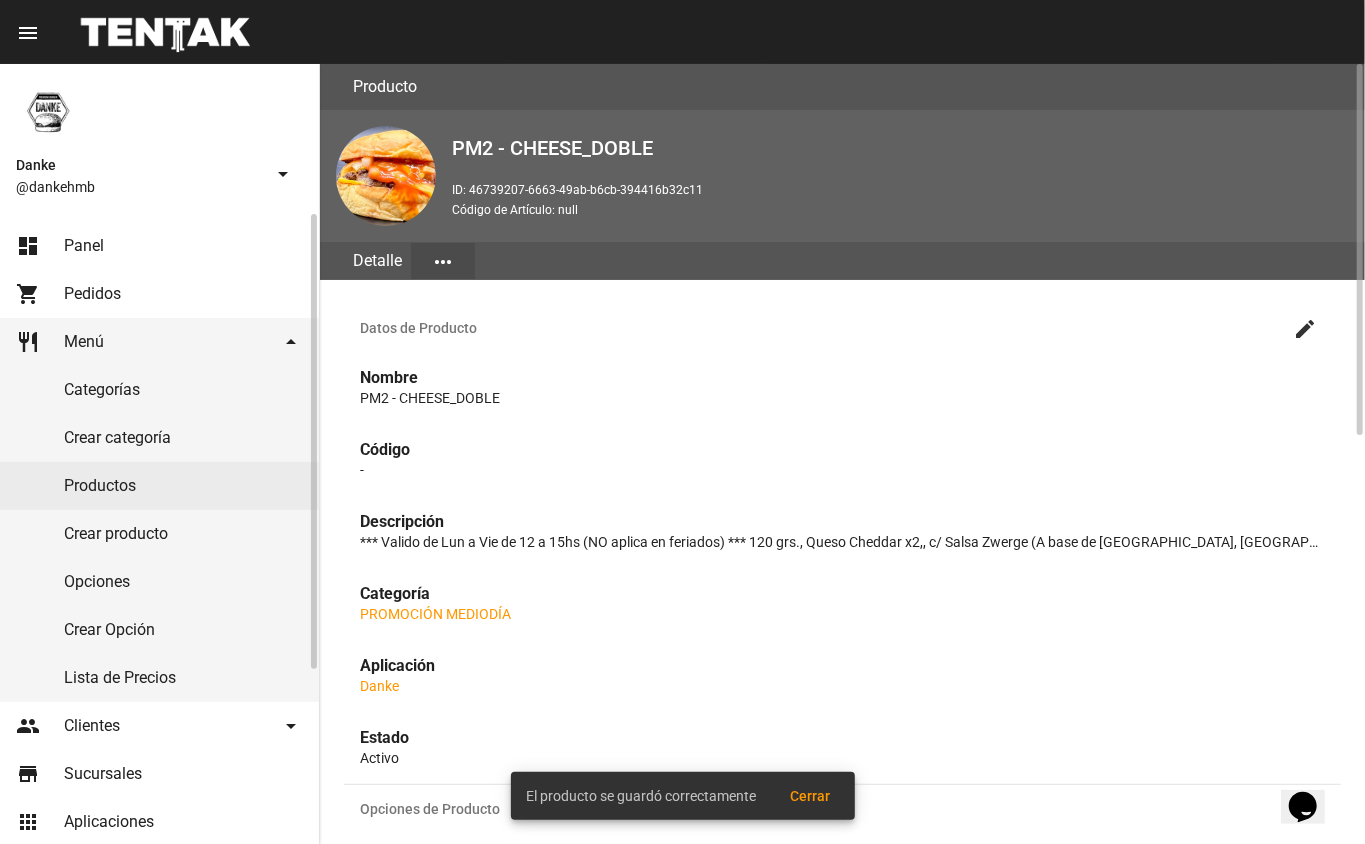 click on "Productos" 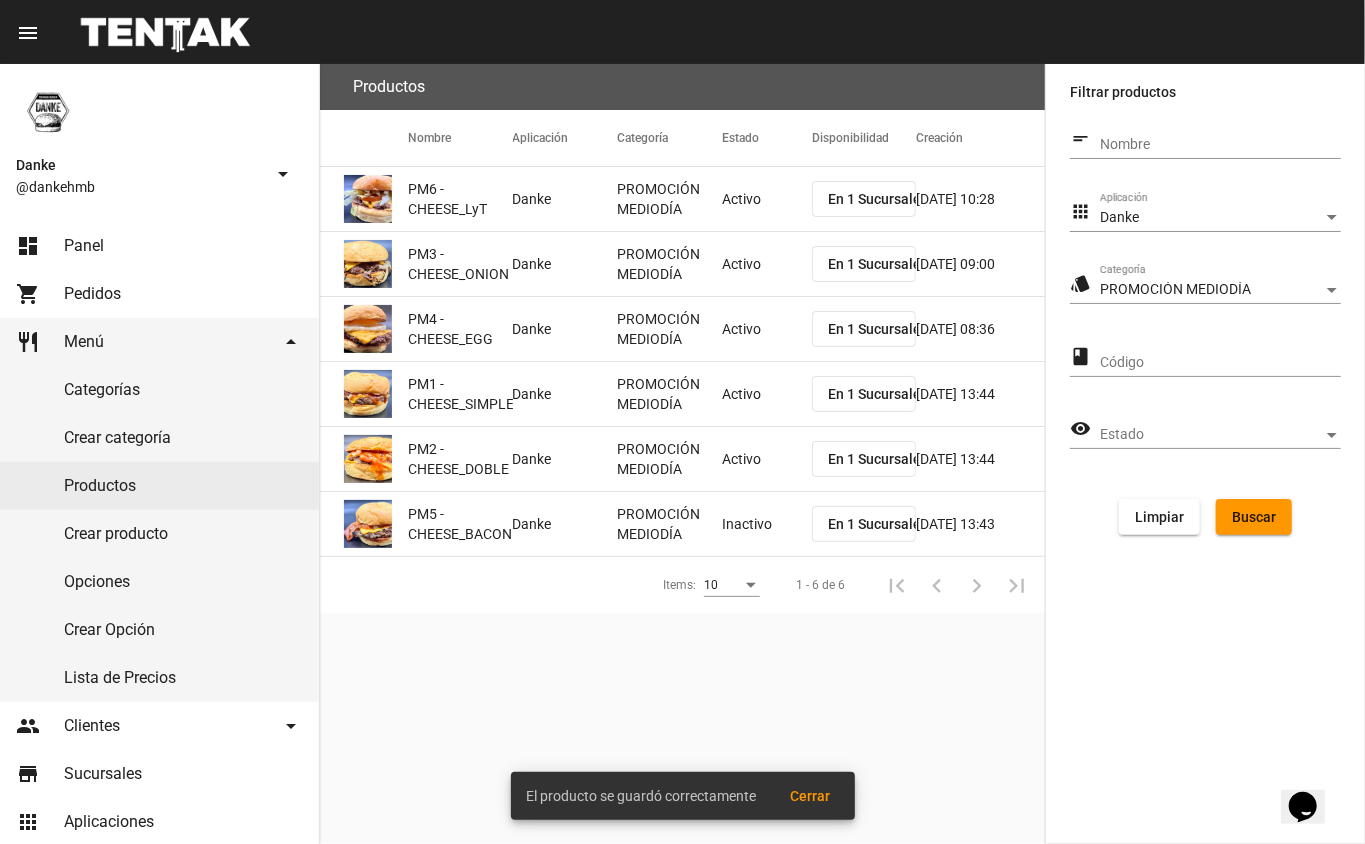 click on "Inactivo" 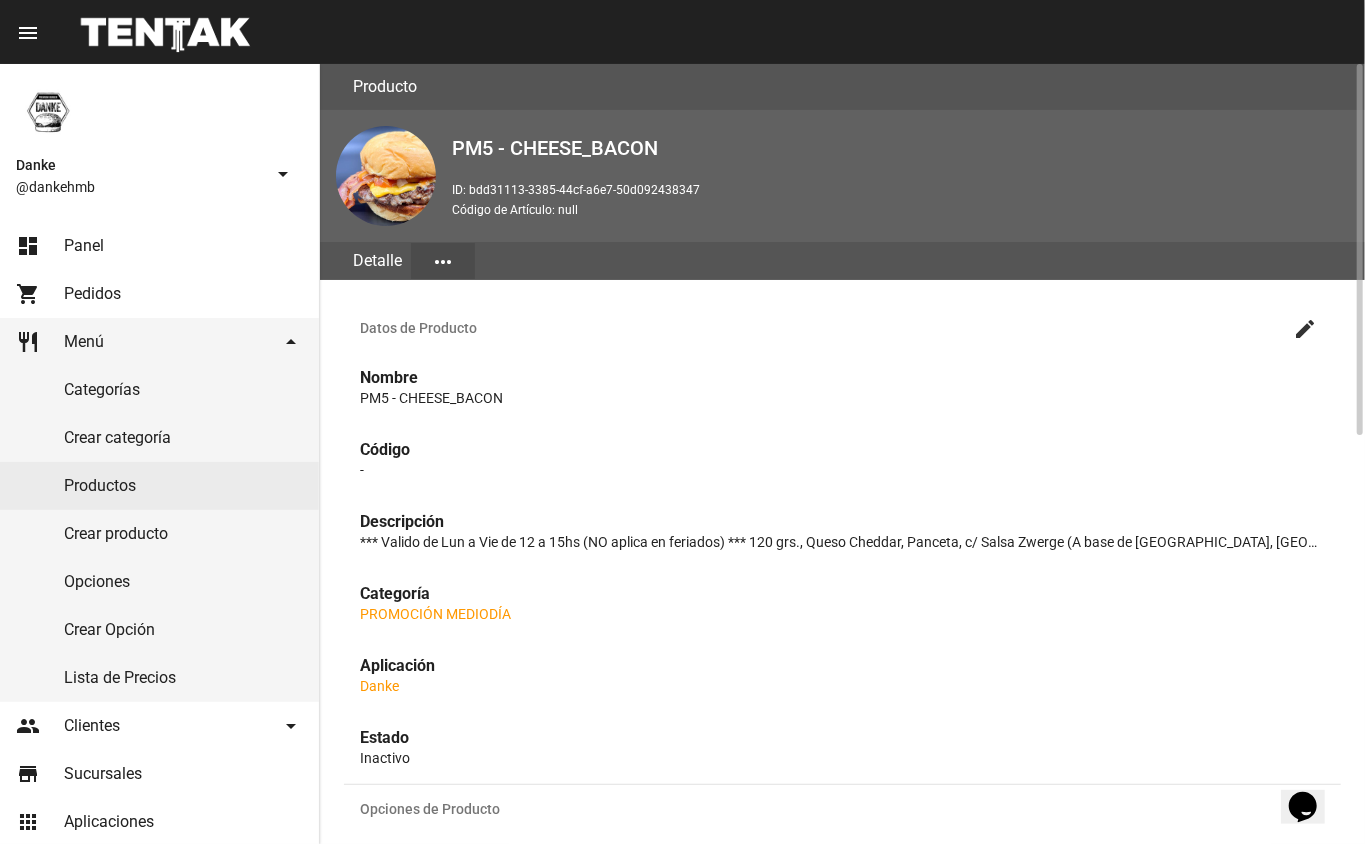 click on "create" 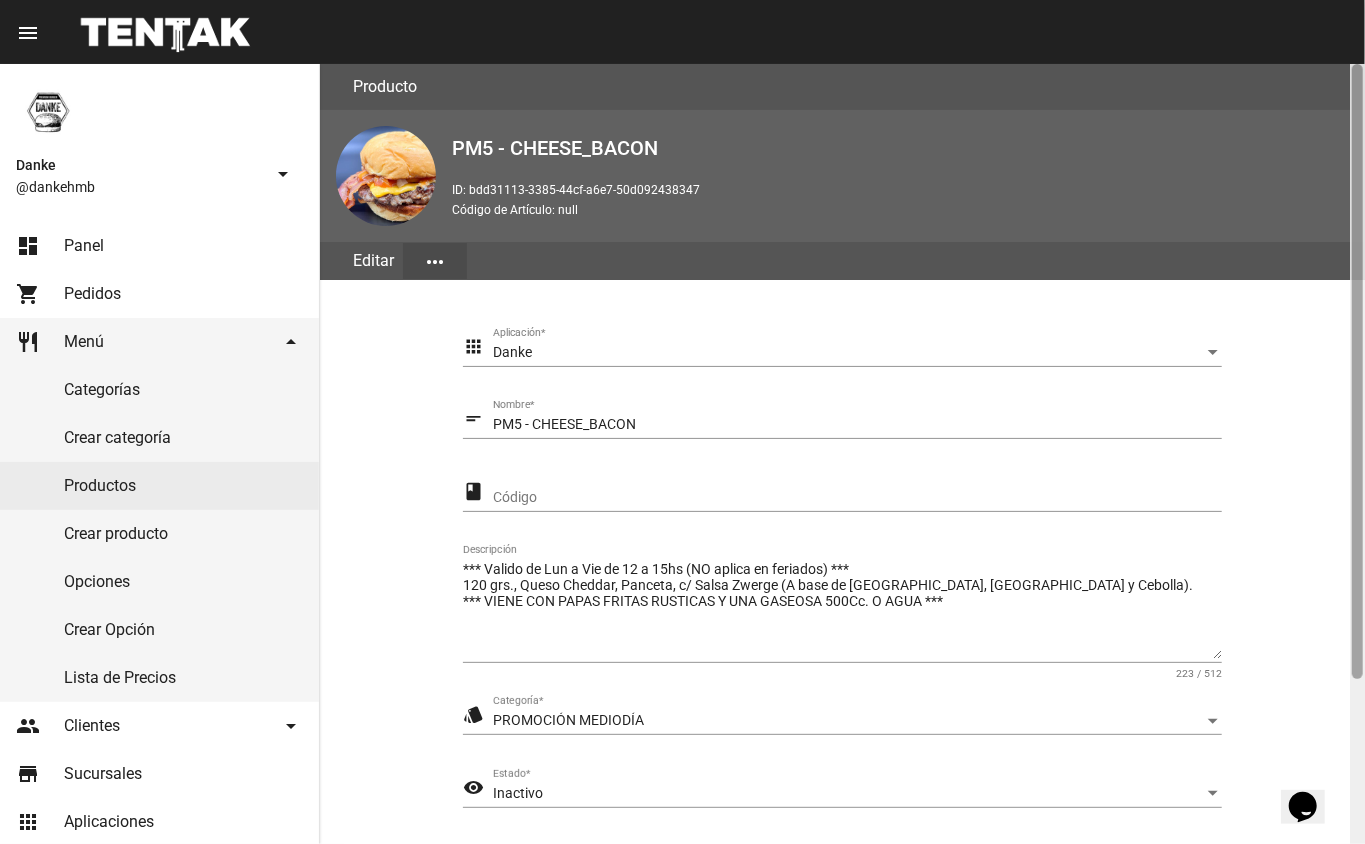 click 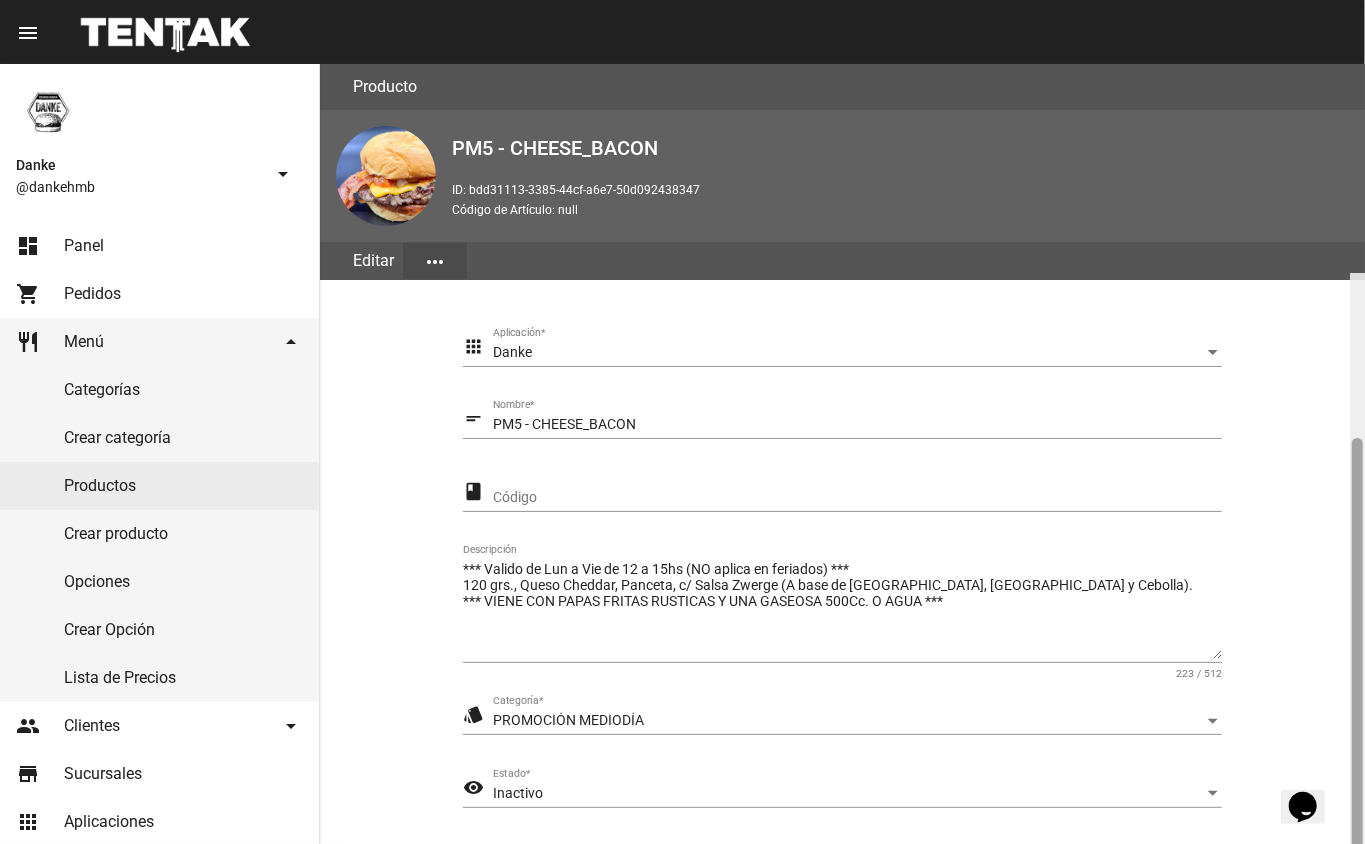 scroll, scrollTop: 209, scrollLeft: 0, axis: vertical 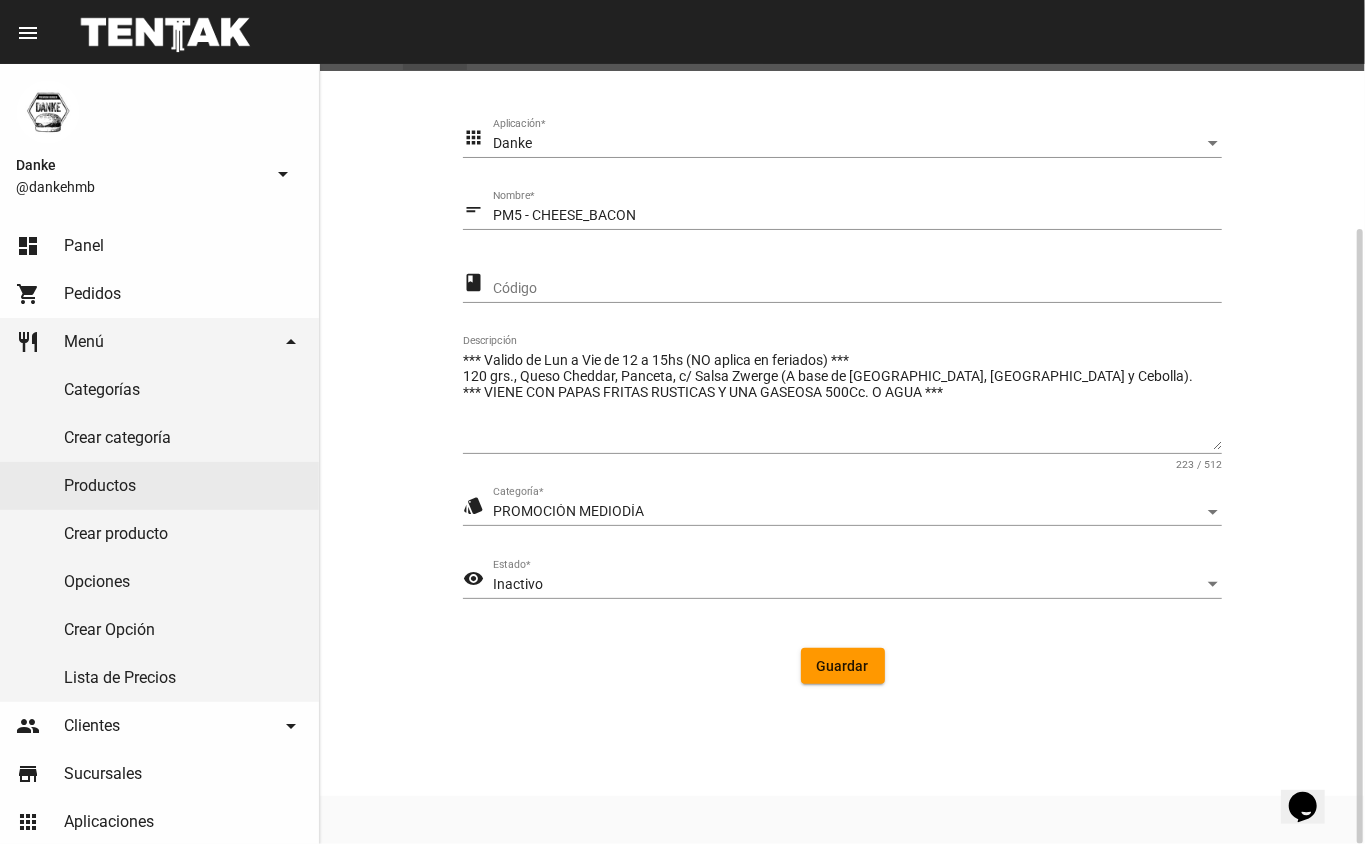 click on "Inactivo Estado  *" 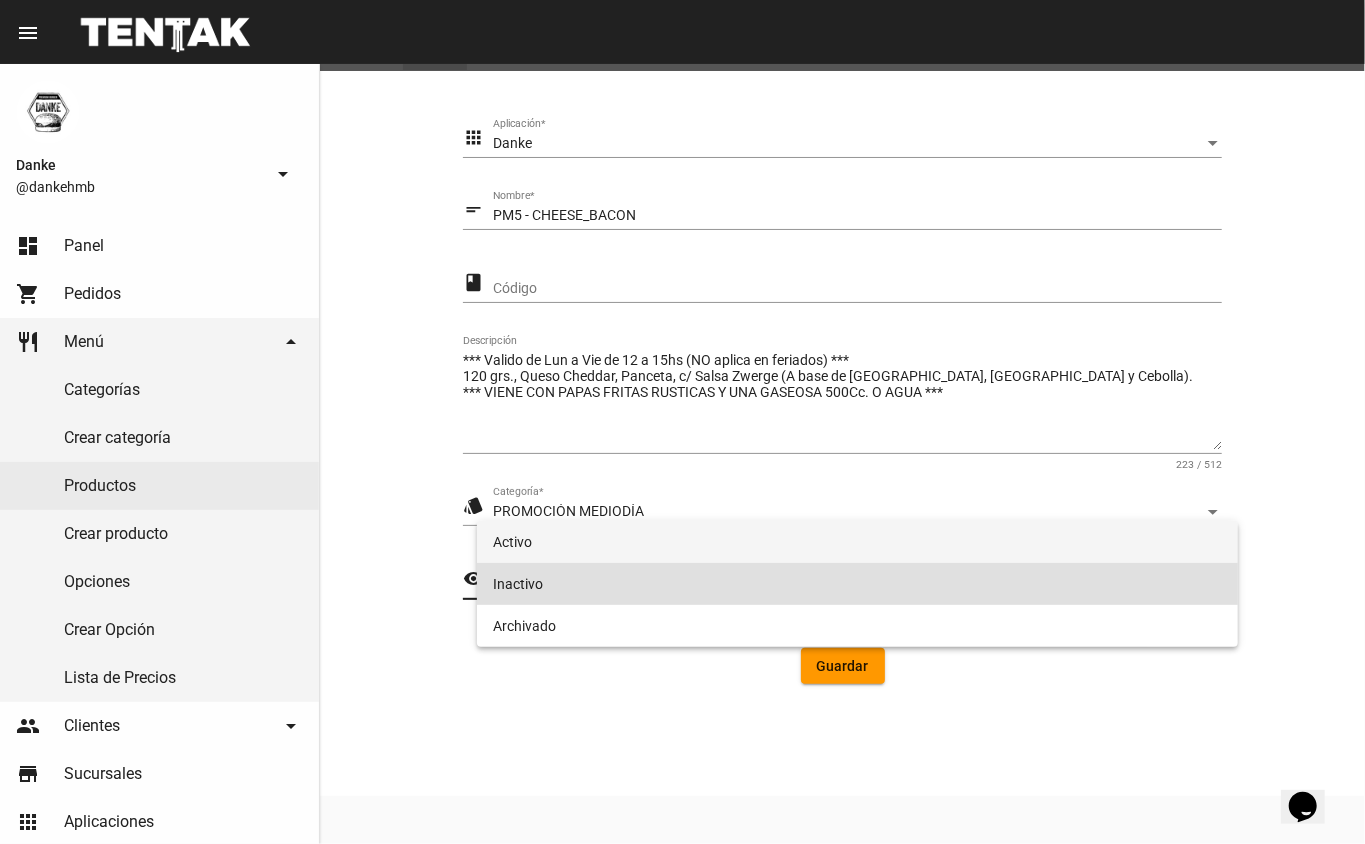 click on "Activo" at bounding box center [858, 542] 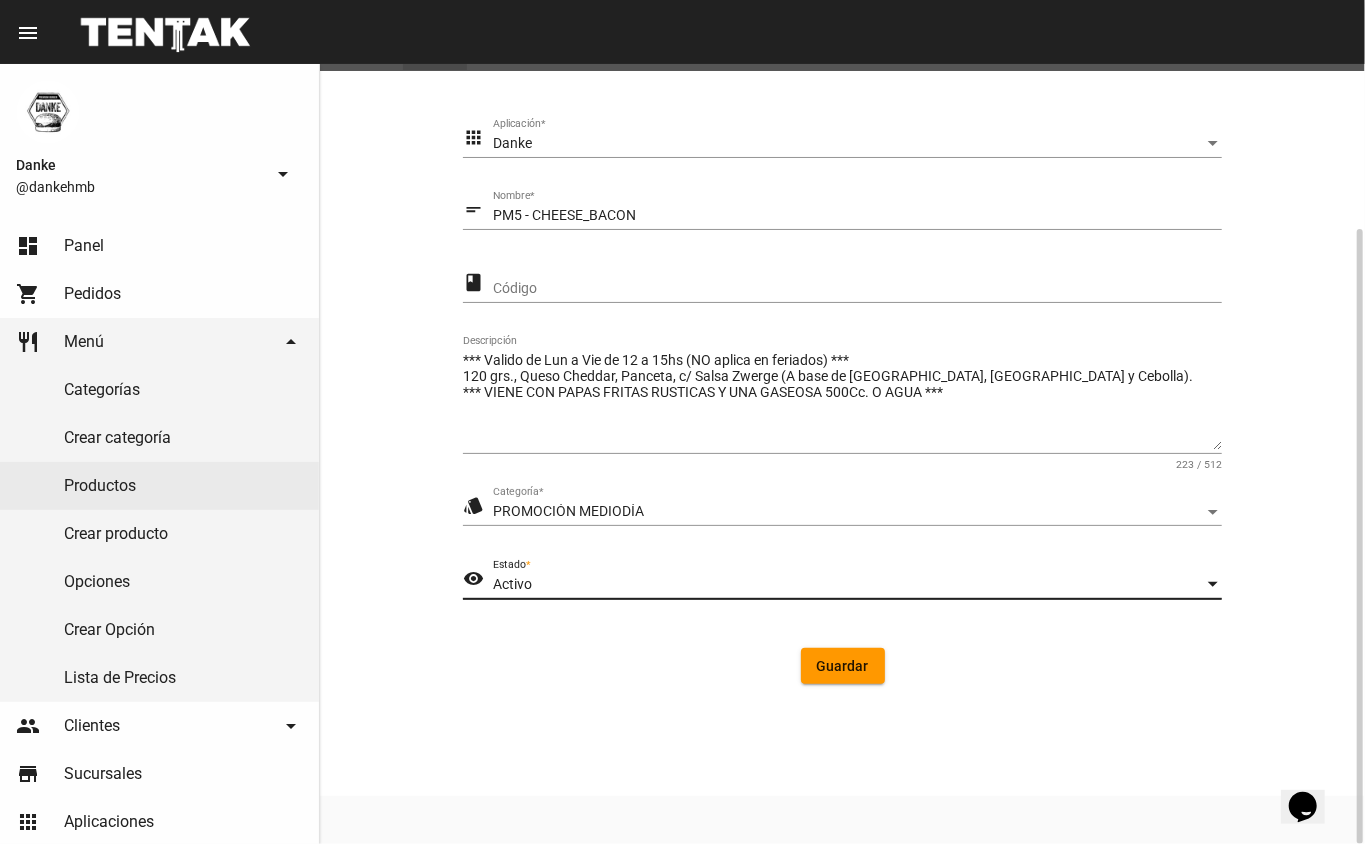 click on "Guardar" 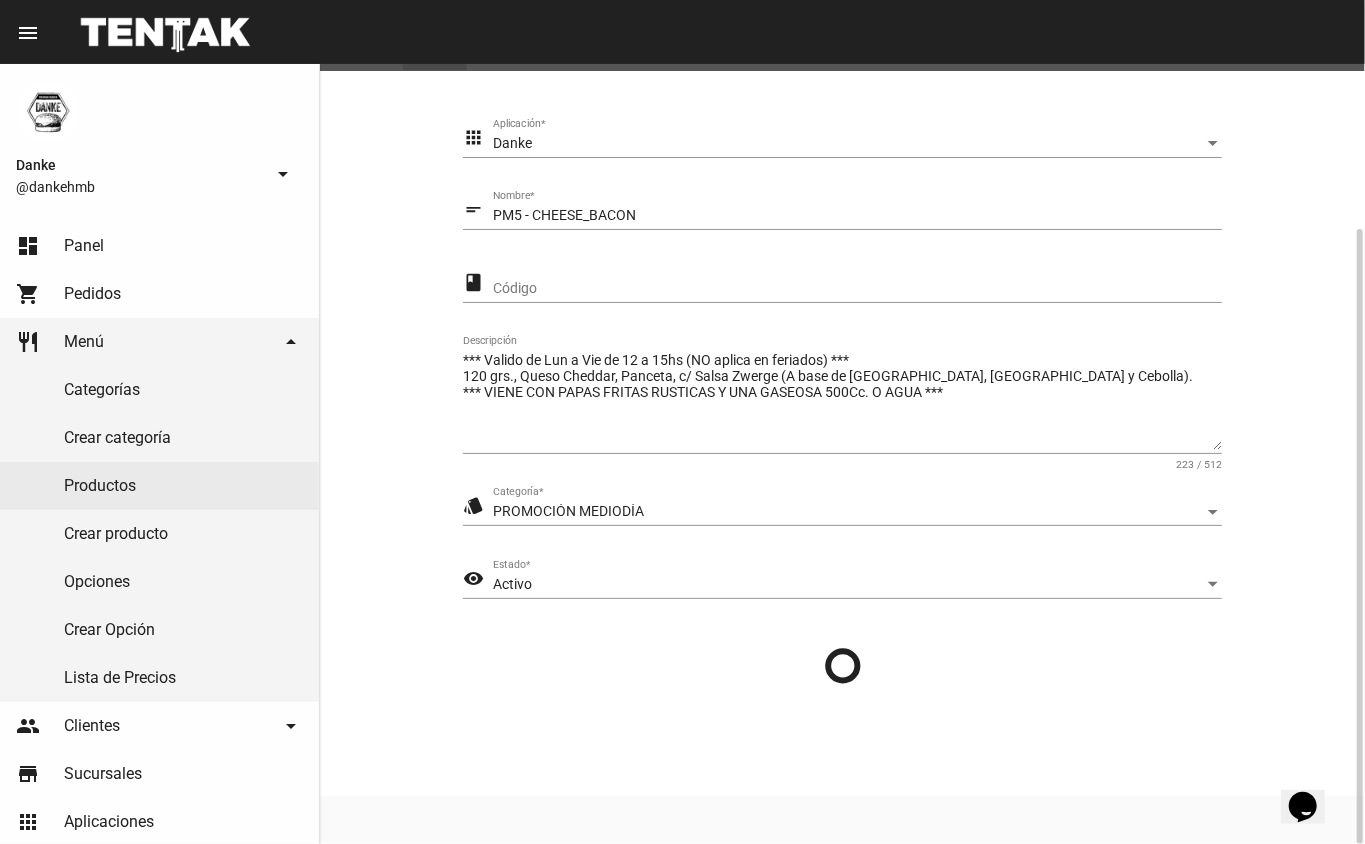 scroll, scrollTop: 0, scrollLeft: 0, axis: both 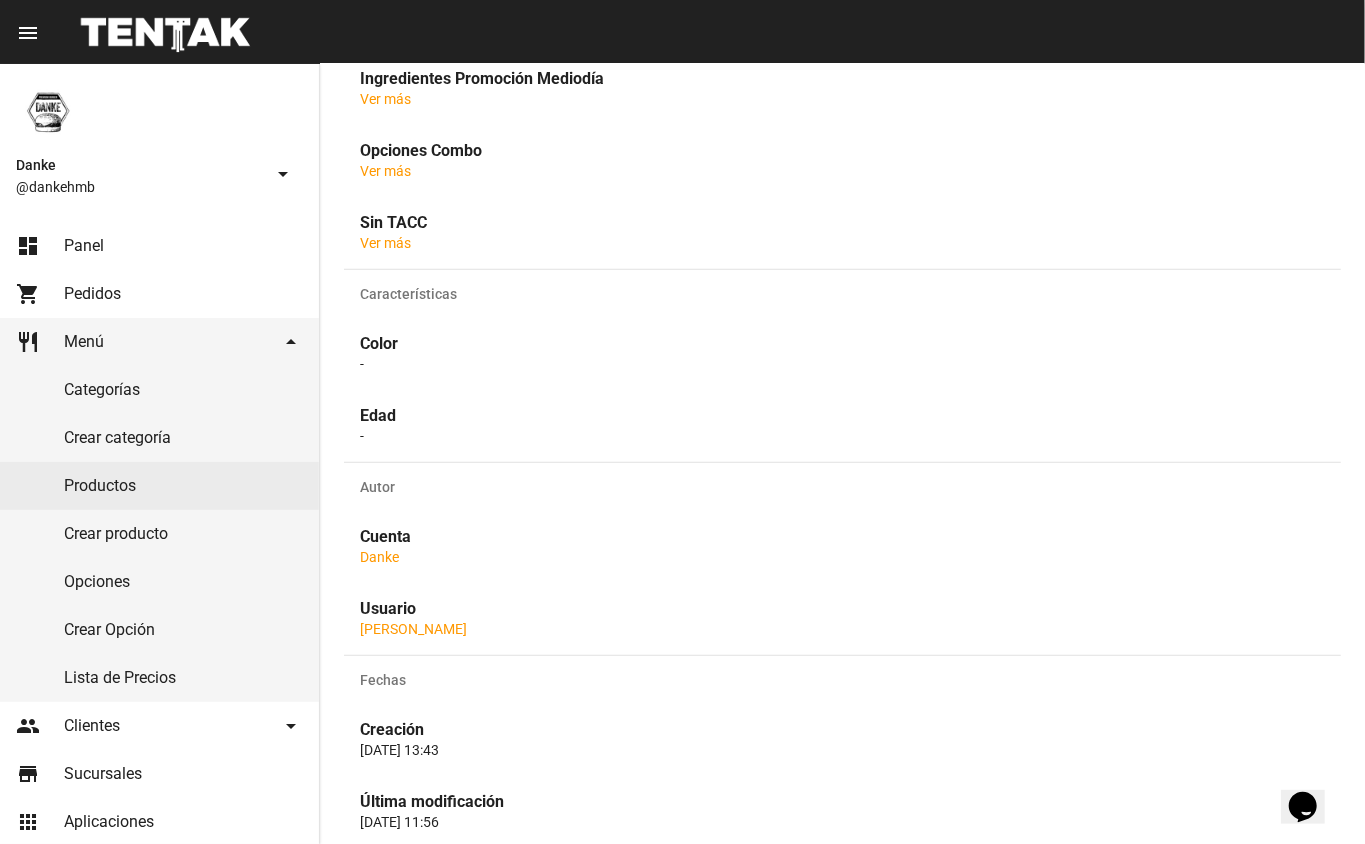 click 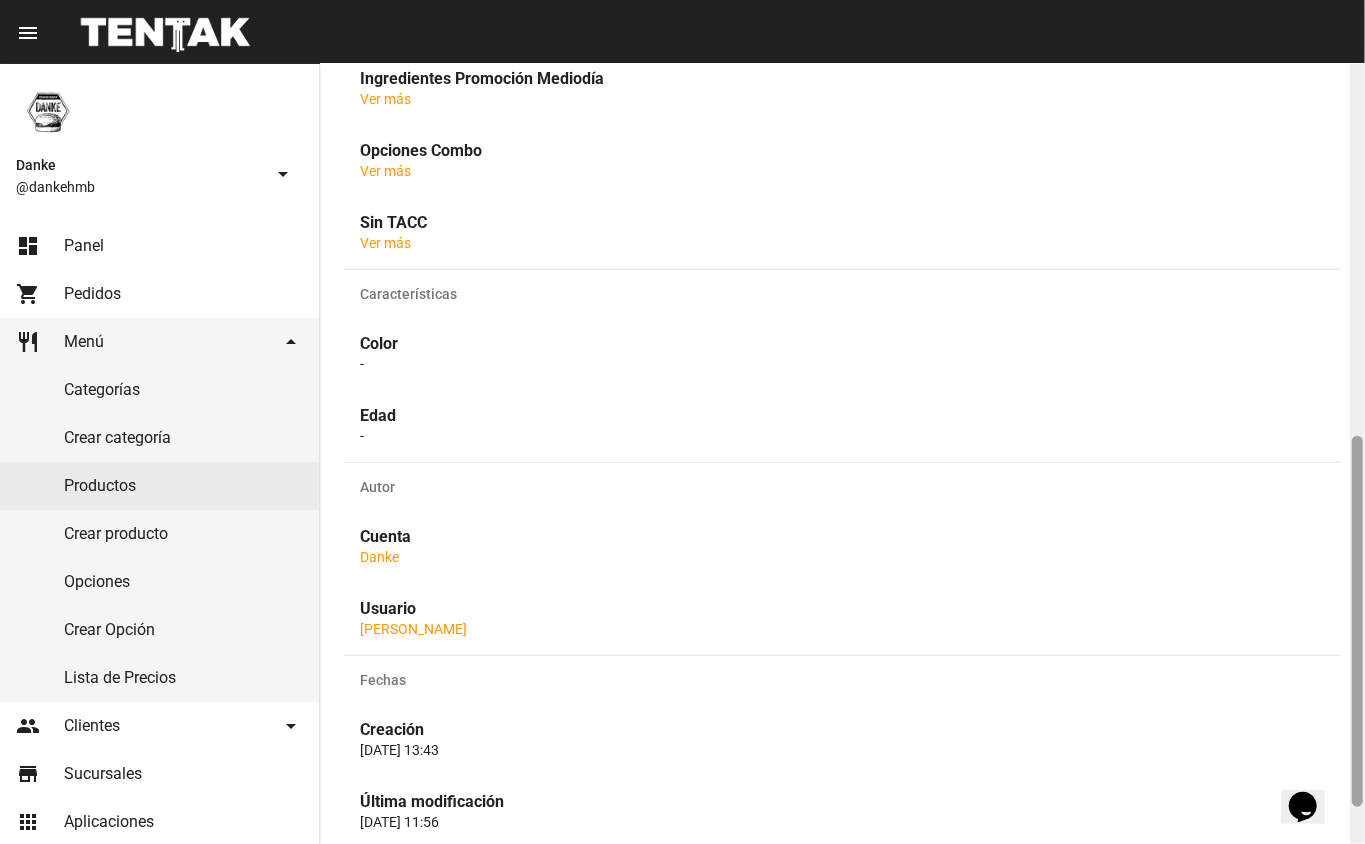 scroll, scrollTop: 0, scrollLeft: 0, axis: both 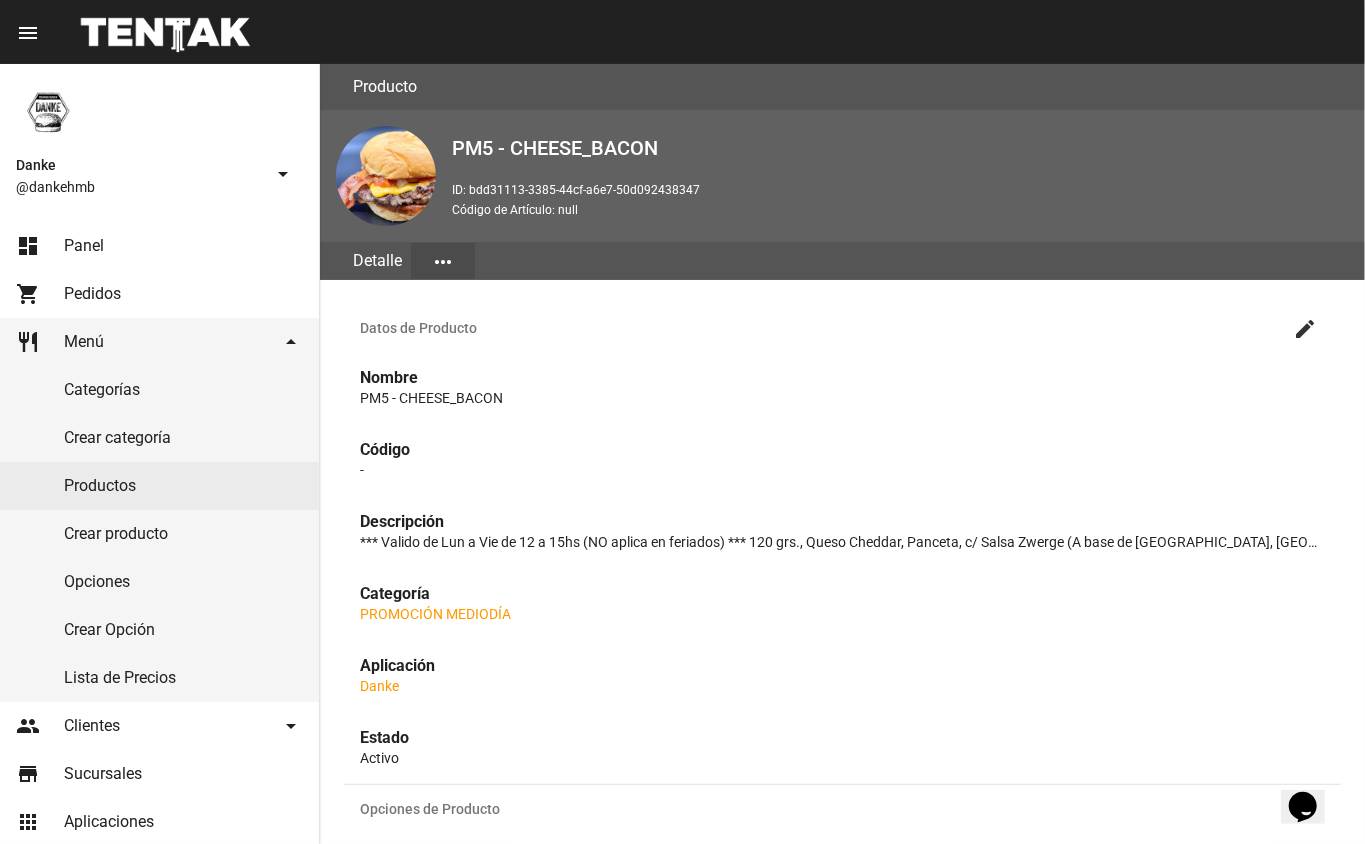 drag, startPoint x: 1364, startPoint y: 393, endPoint x: 1349, endPoint y: 388, distance: 15.811388 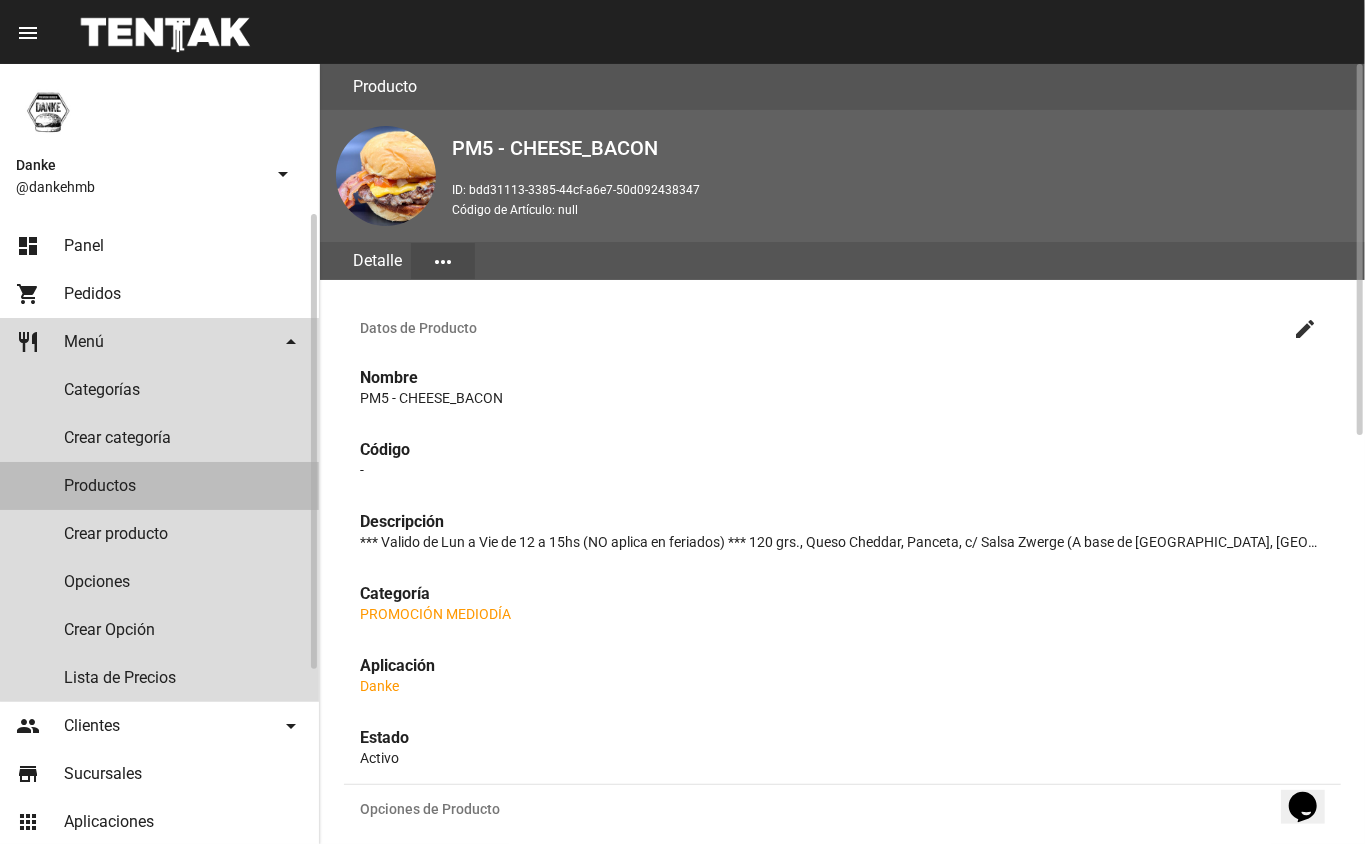 click on "Productos" 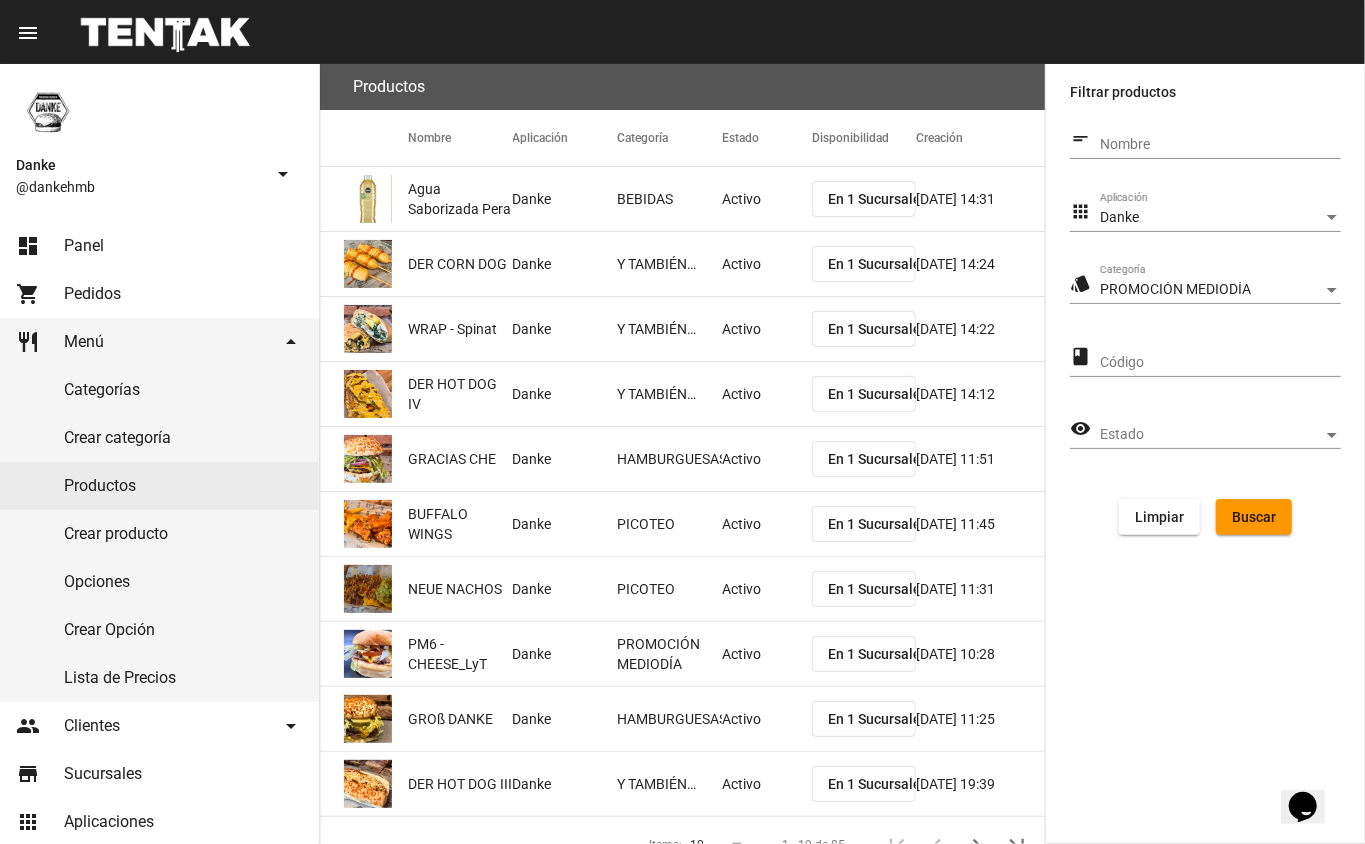 click on "short_text Nombre apps Danke Aplicación style PROMOCIÓN MEDIODÍA Categoría class Código visibility Estado Estado Limpiar Buscar" 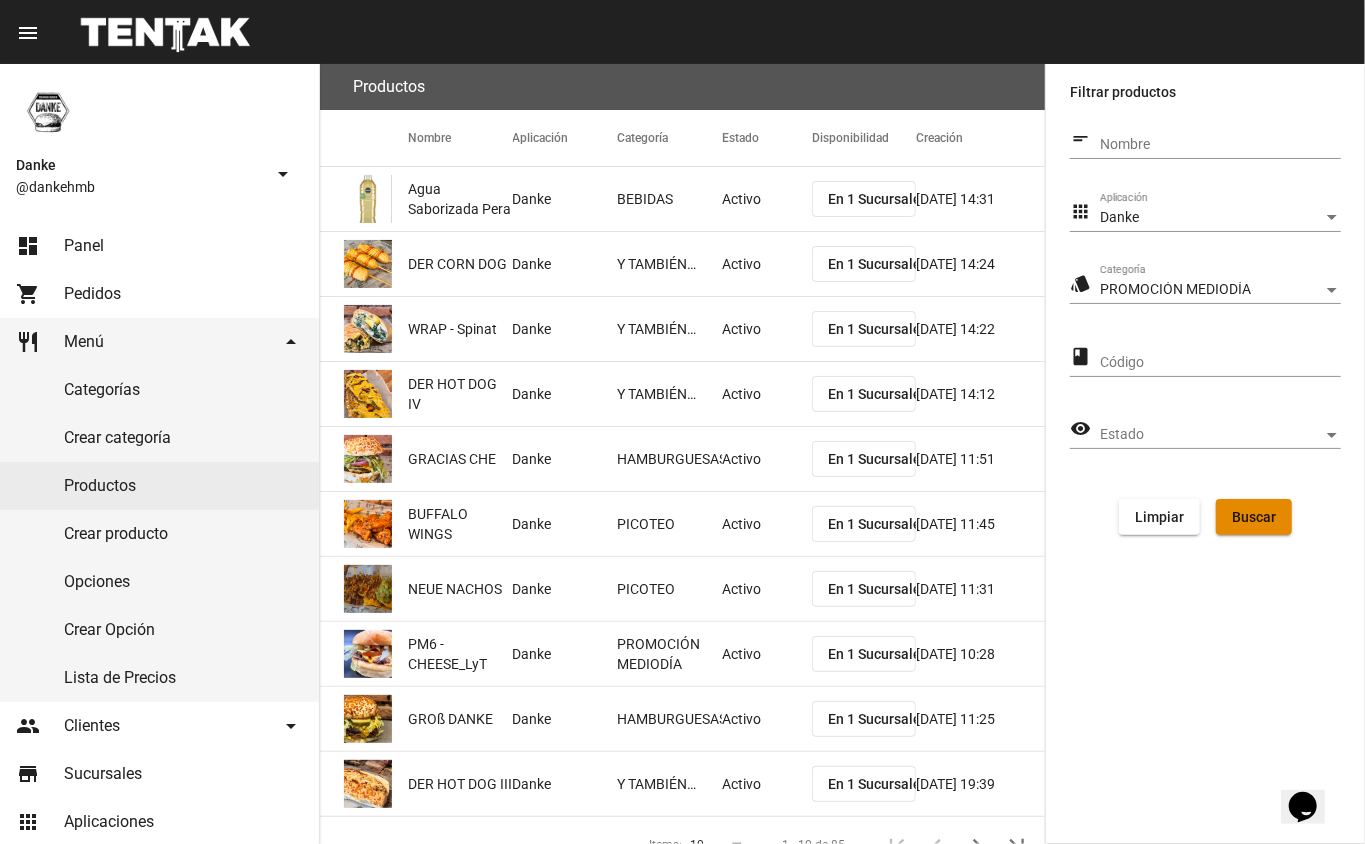 click on "Buscar" 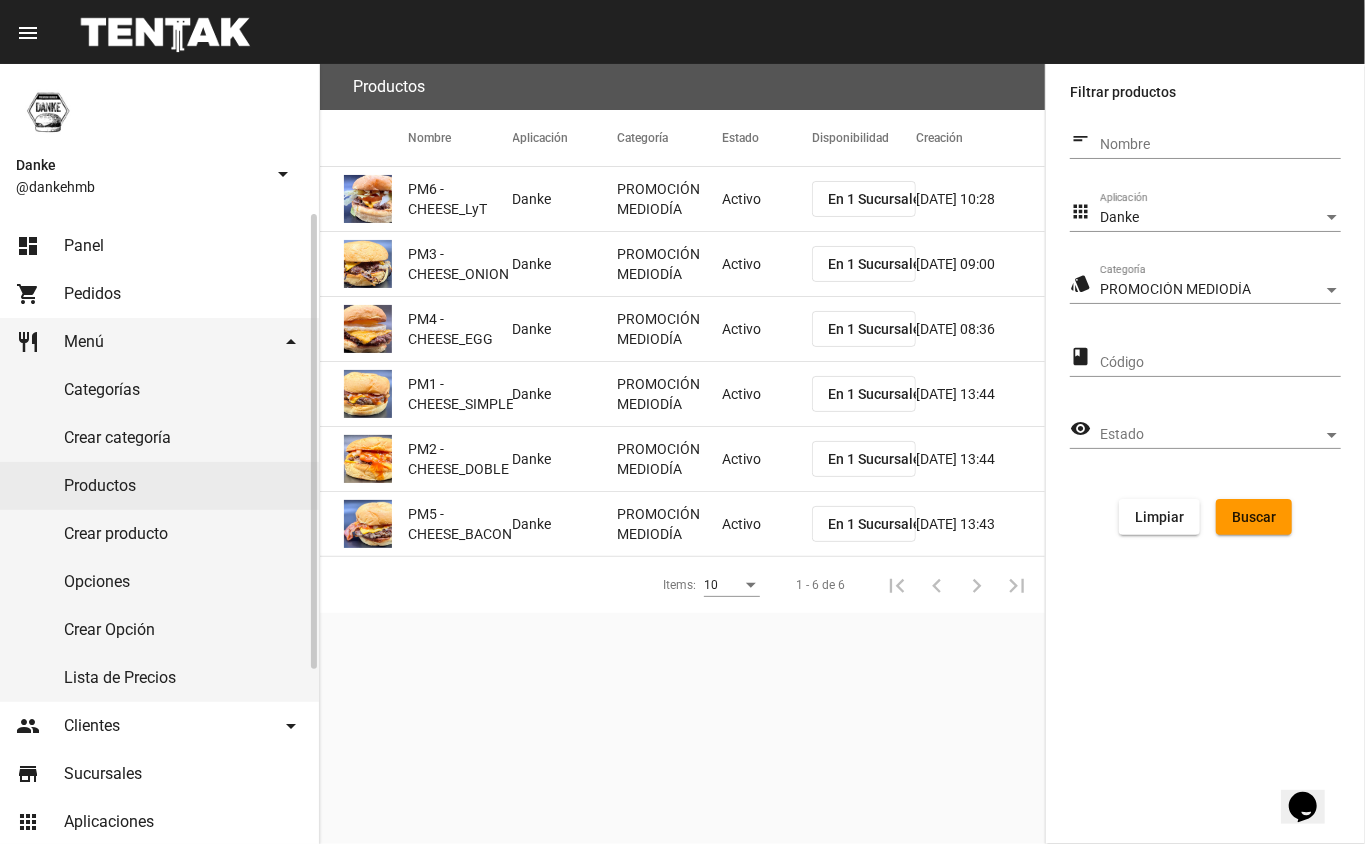 click on "dashboard Panel" 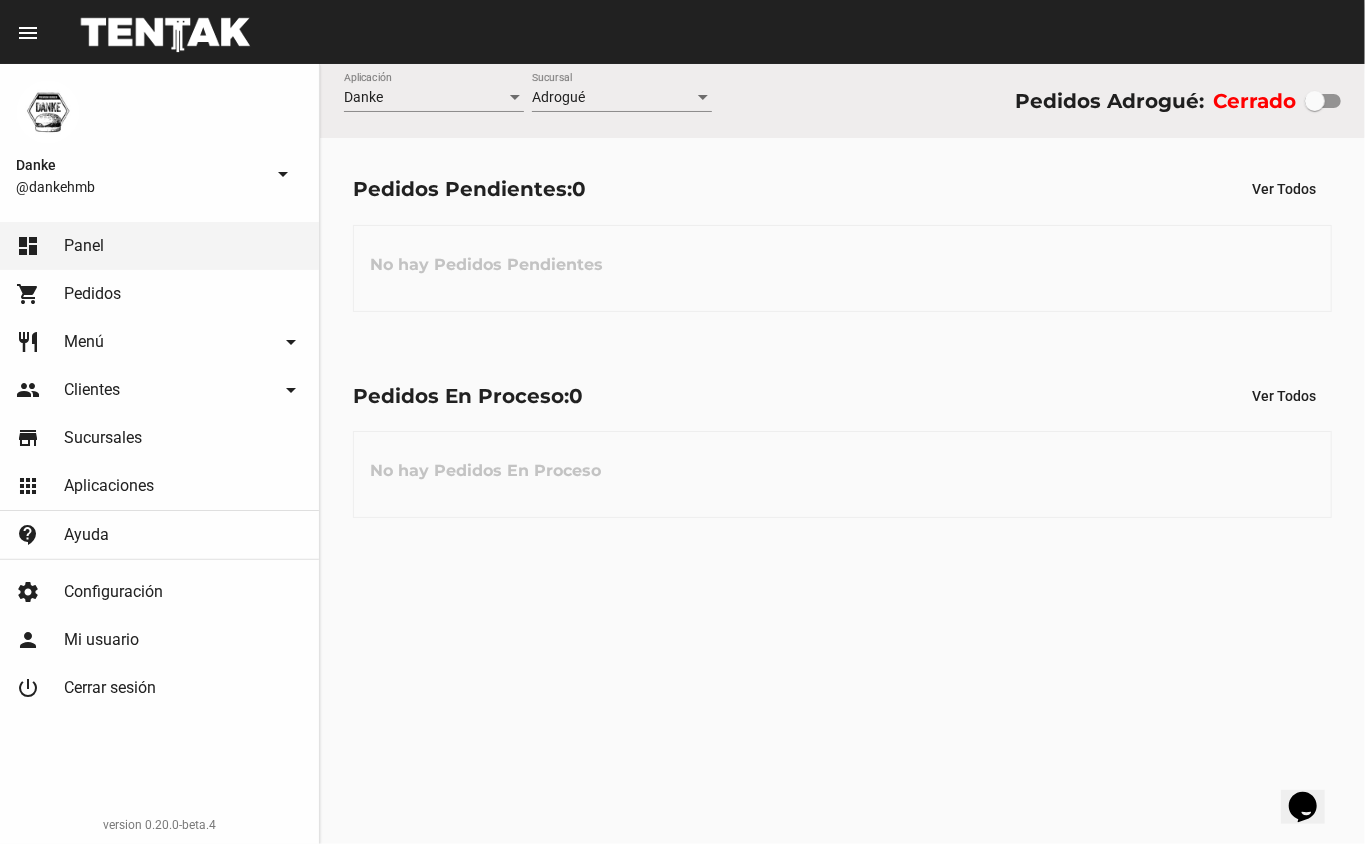 click at bounding box center [1315, 101] 